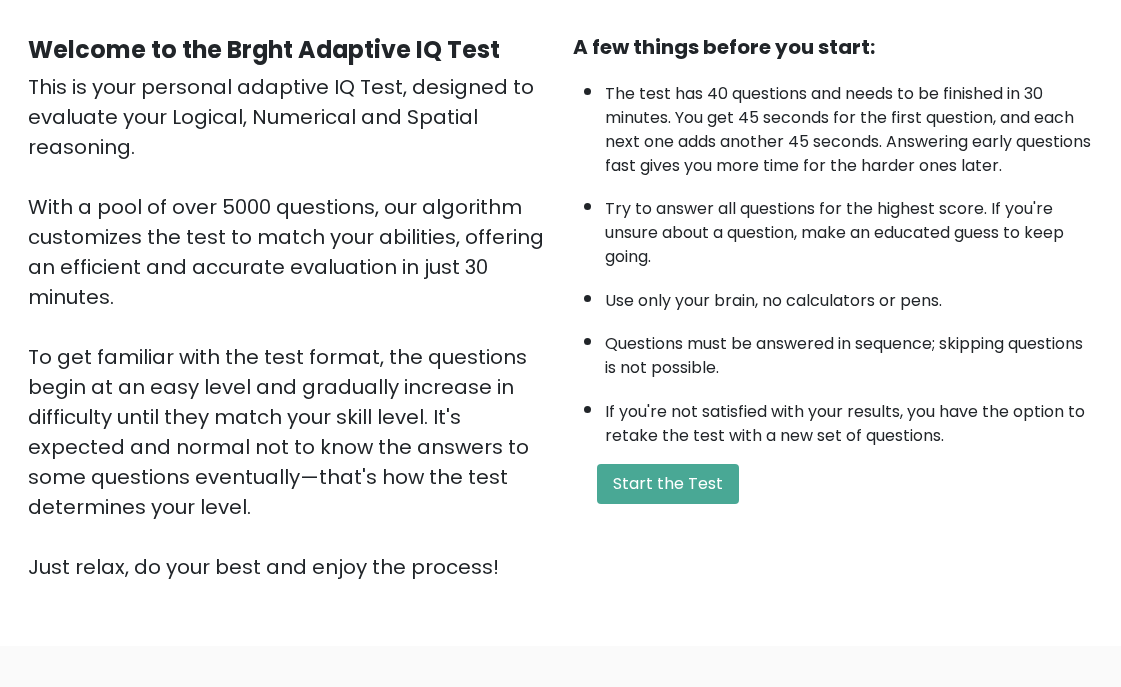scroll, scrollTop: 319, scrollLeft: 0, axis: vertical 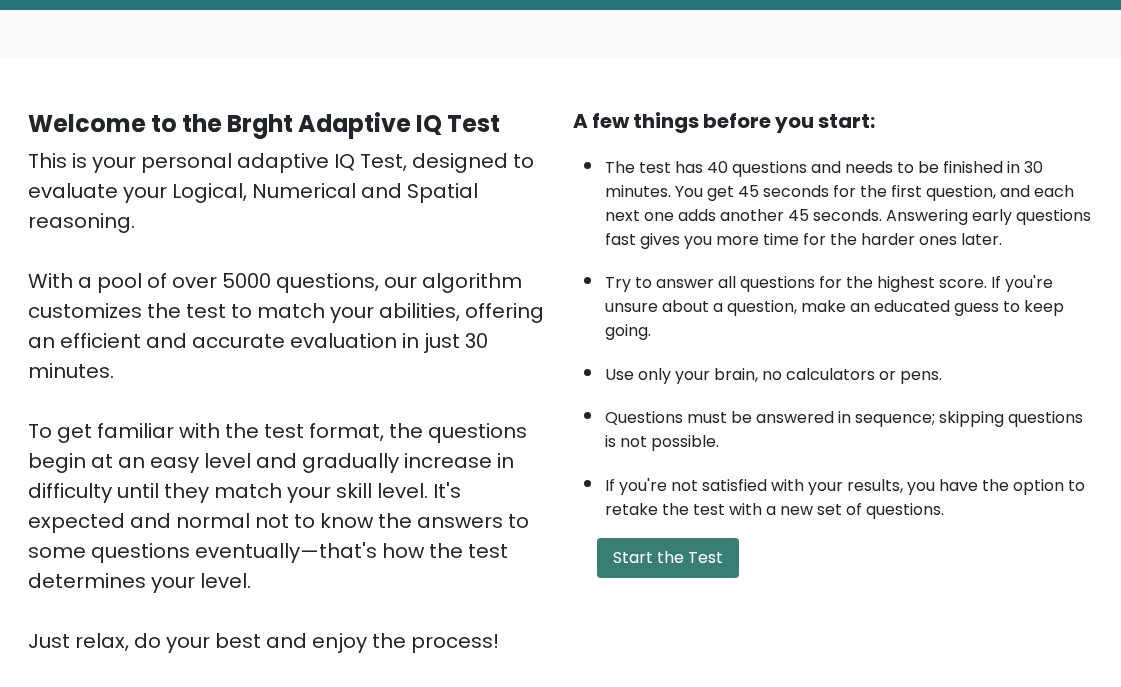 click on "Start the Test" at bounding box center [668, 558] 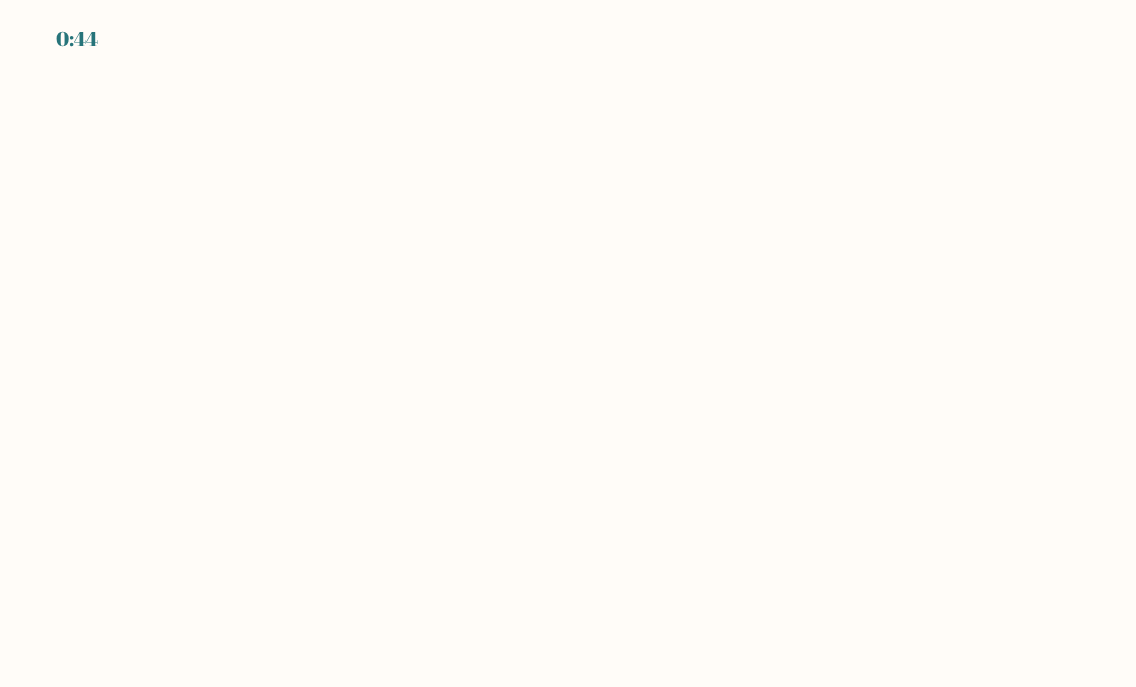 scroll, scrollTop: 0, scrollLeft: 0, axis: both 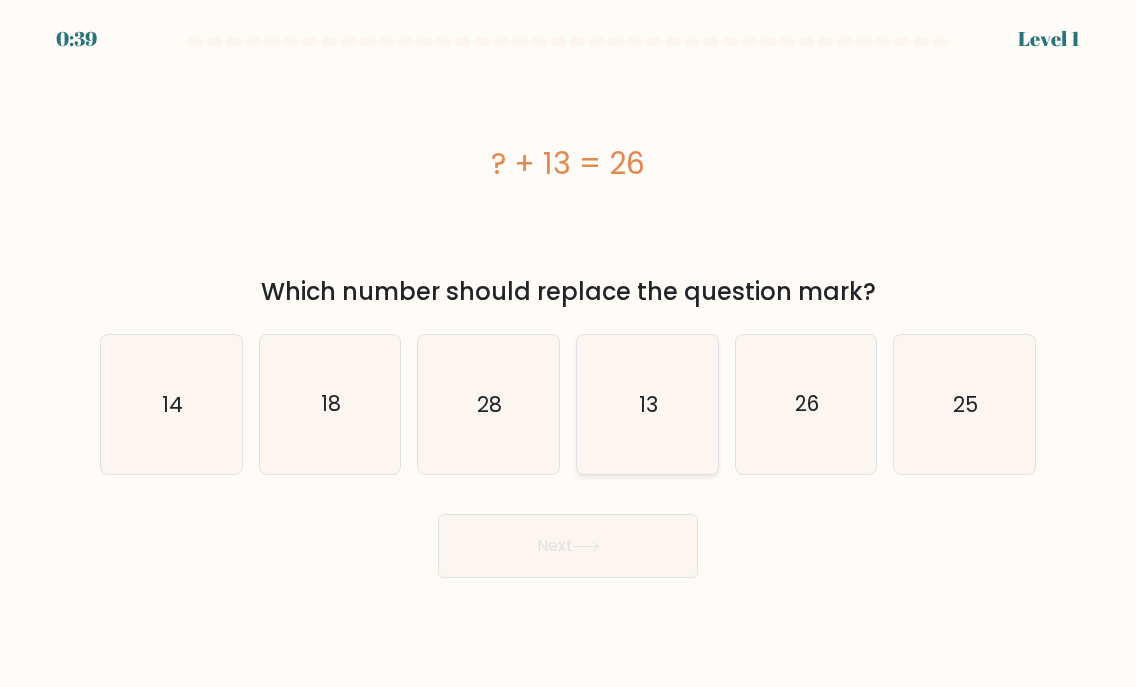 click on "13" 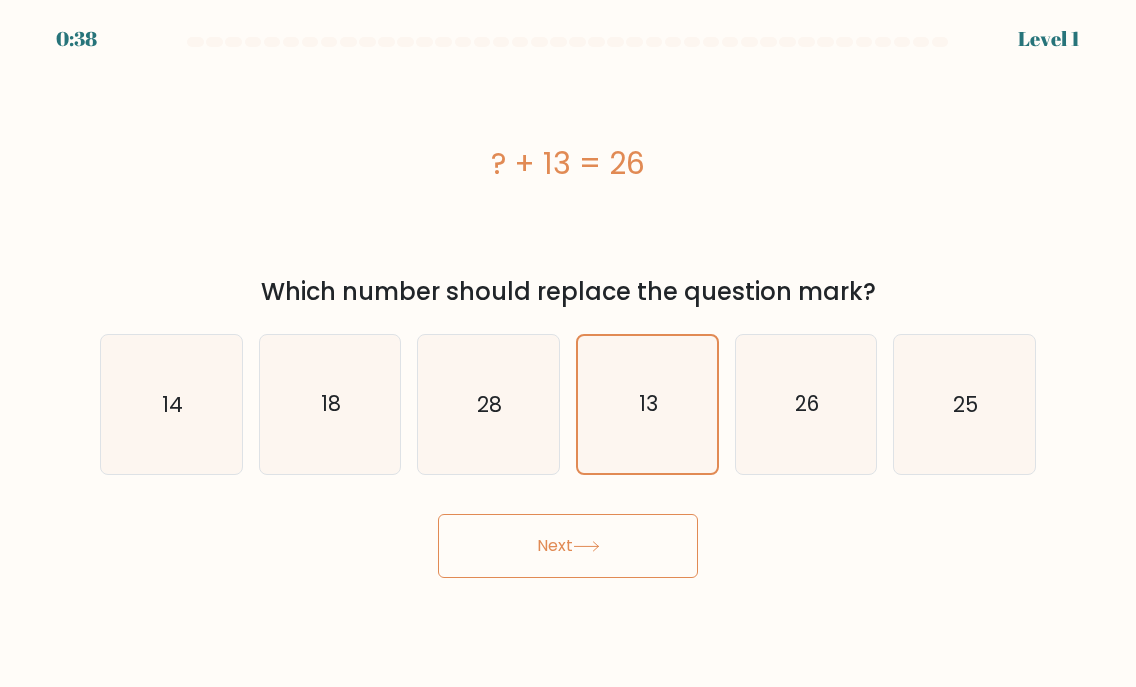 click 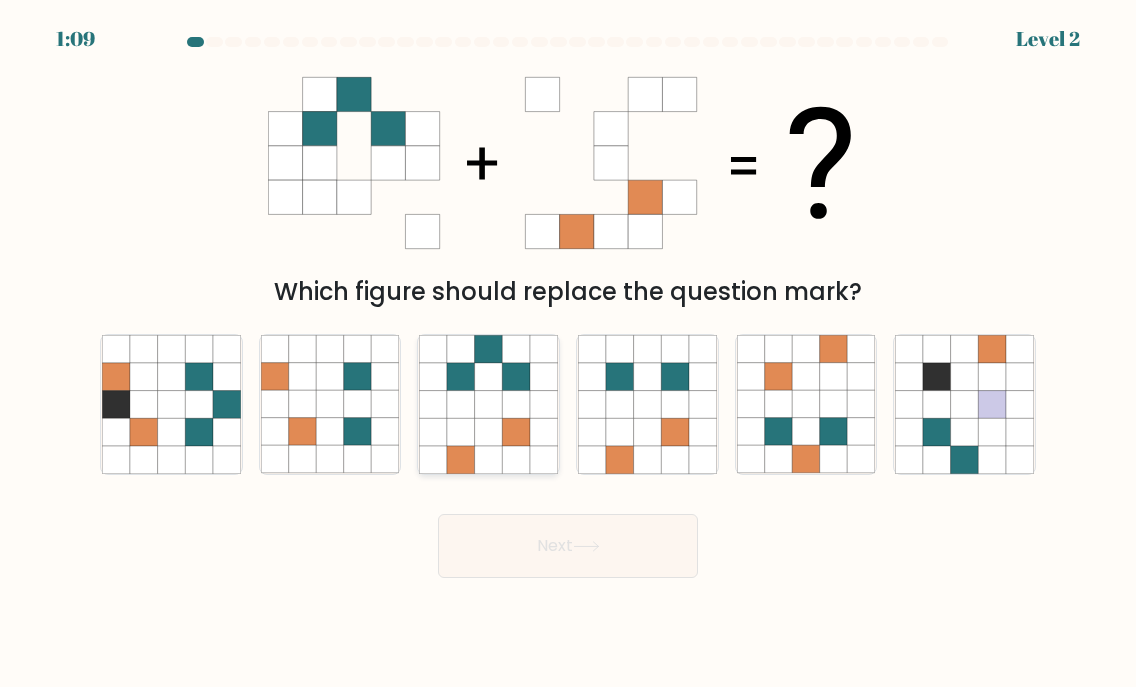 click 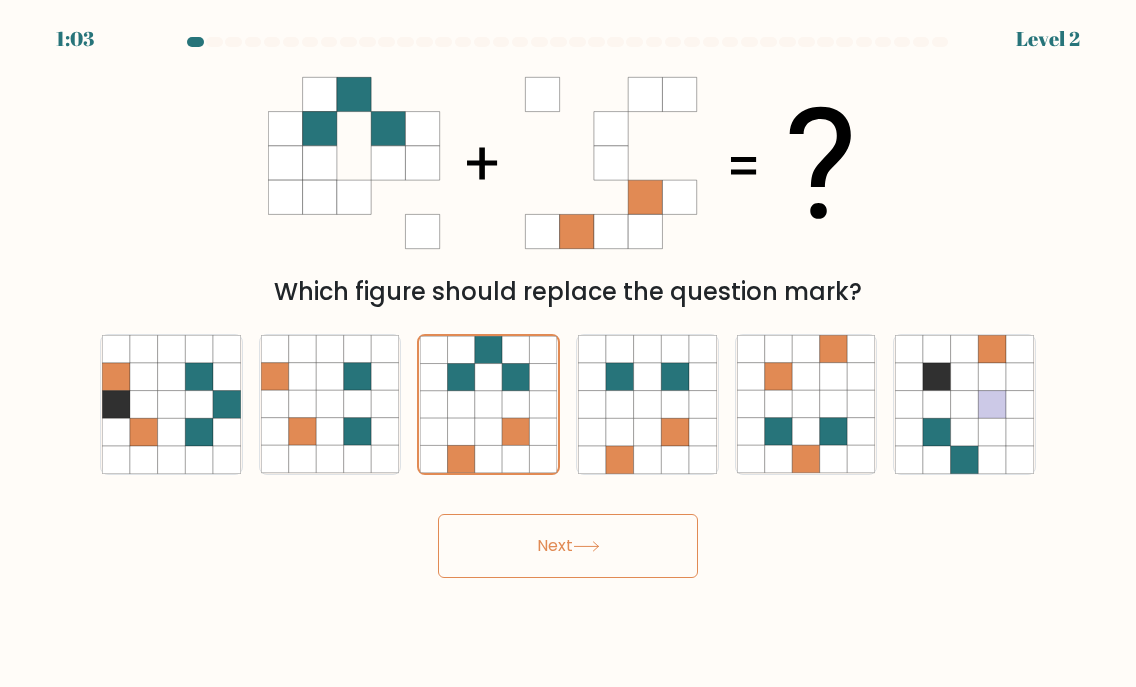 click on "Next" at bounding box center (568, 546) 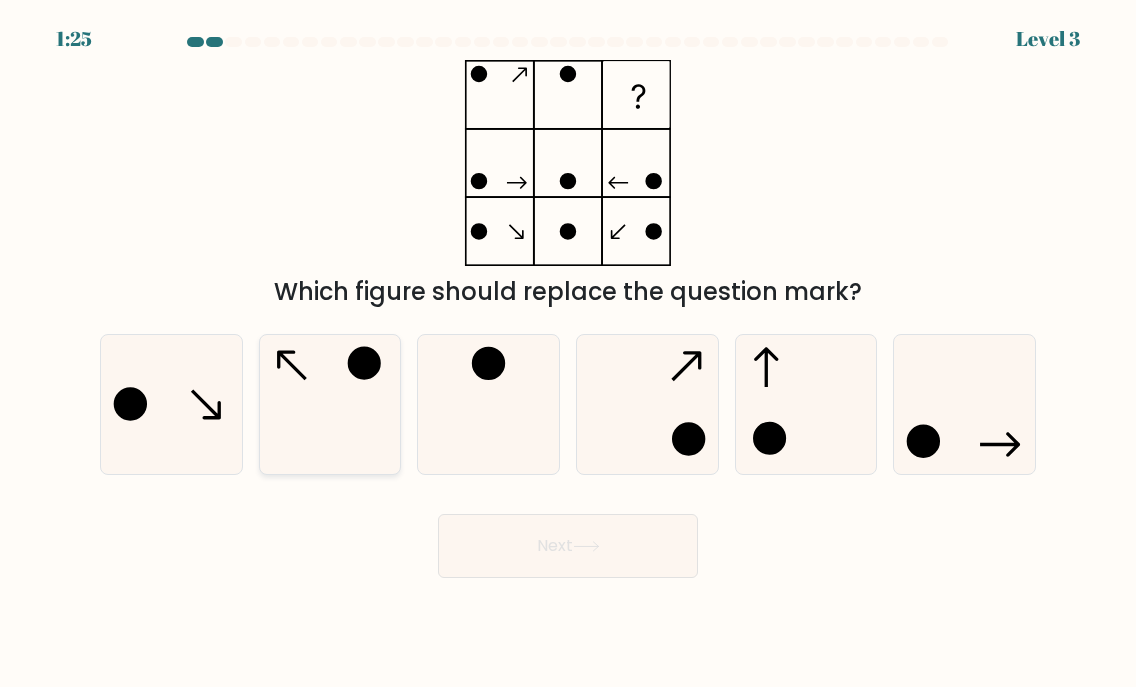 click 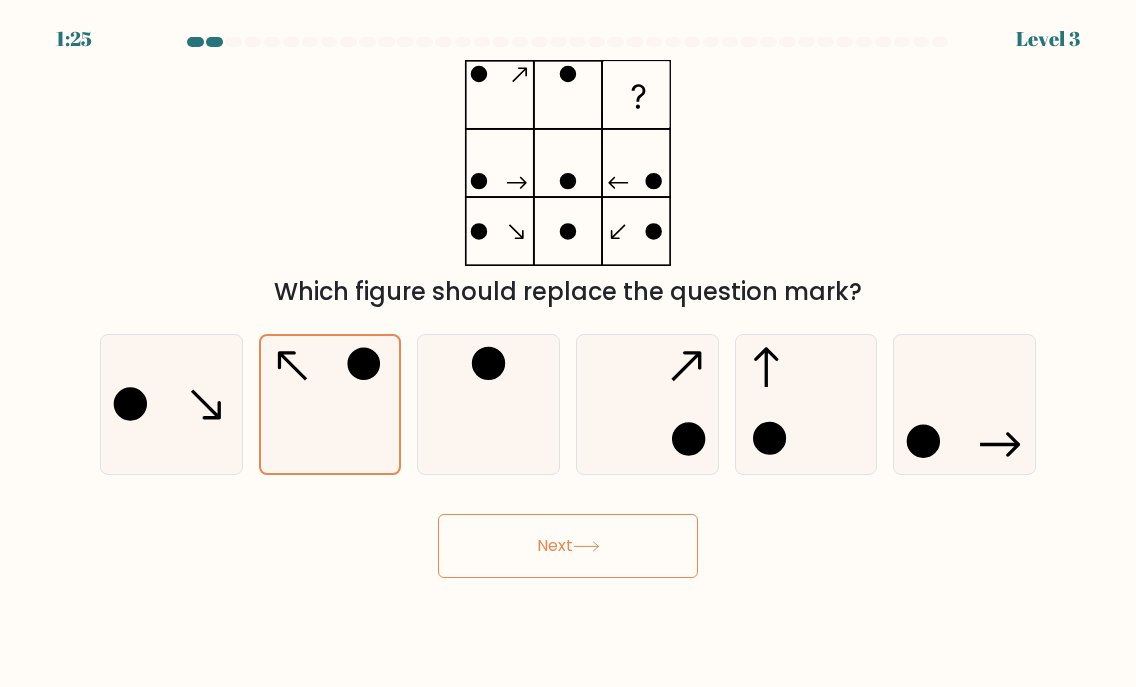 click on "Next" at bounding box center [568, 546] 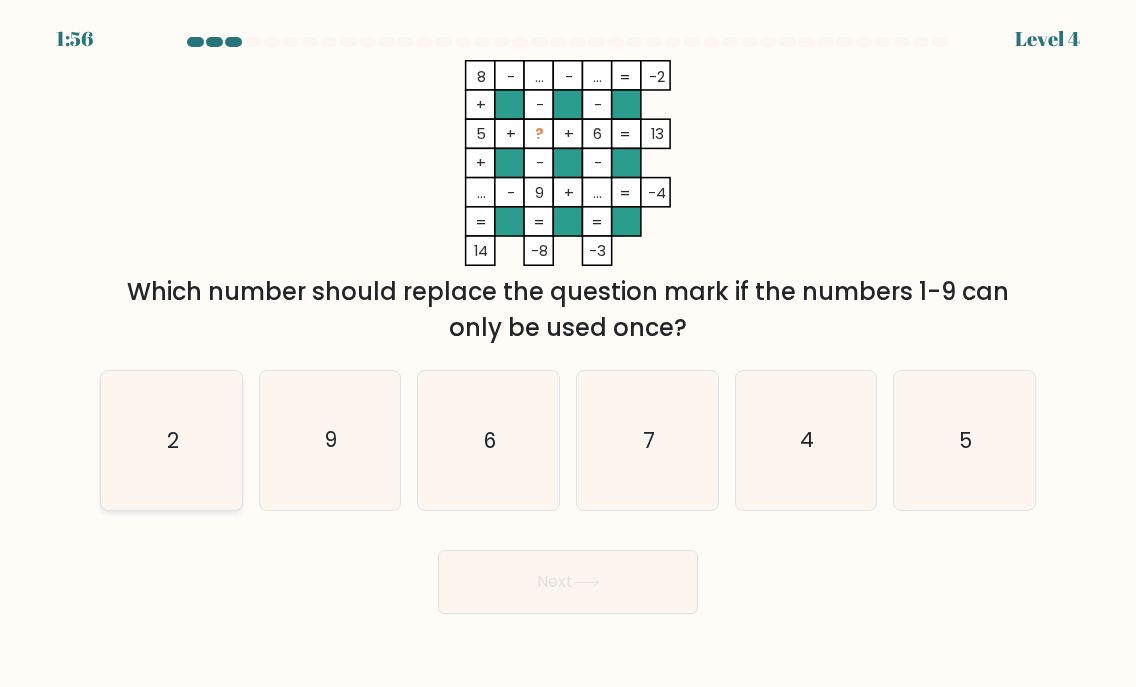 click on "2" 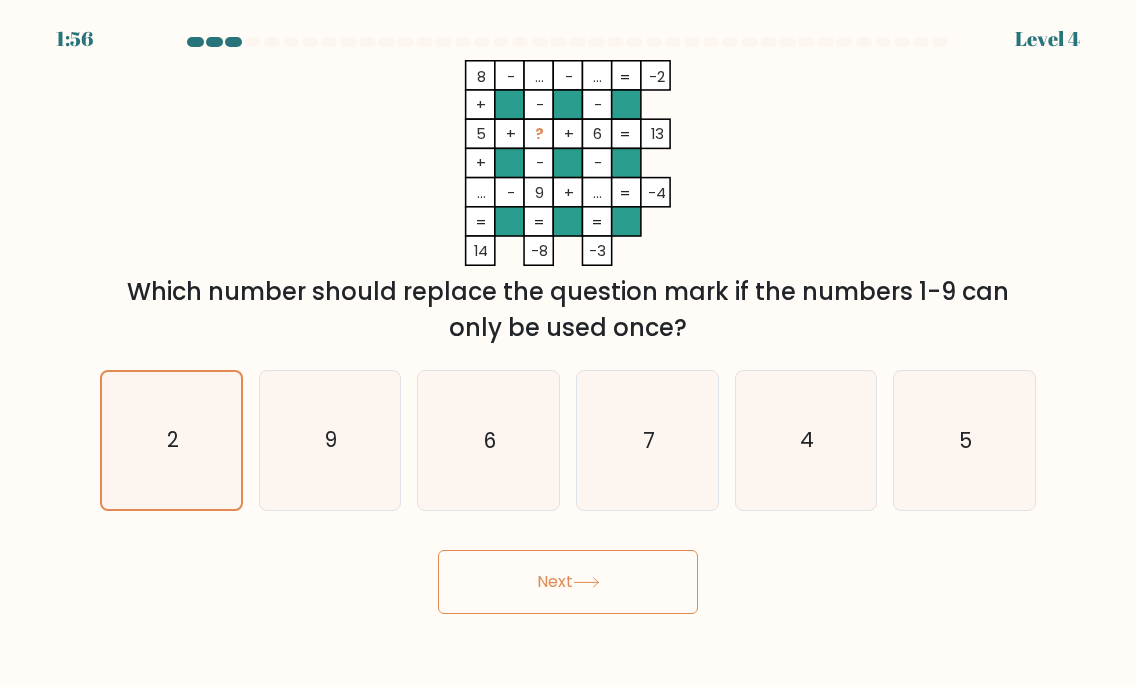 click on "Next" at bounding box center [568, 582] 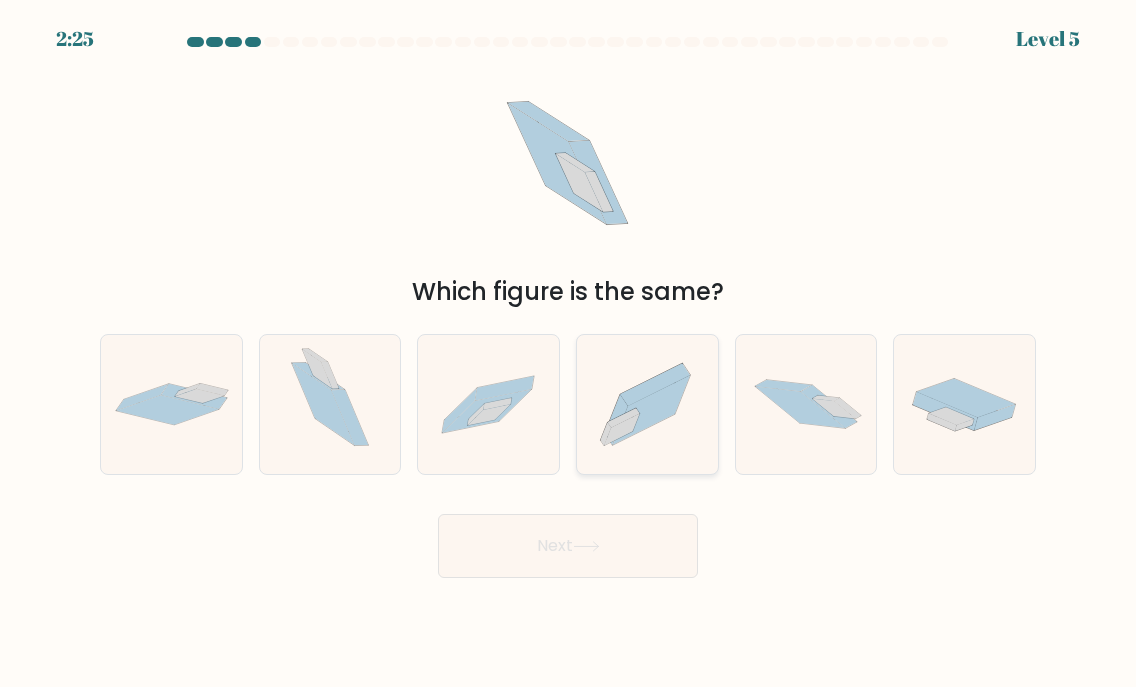 click 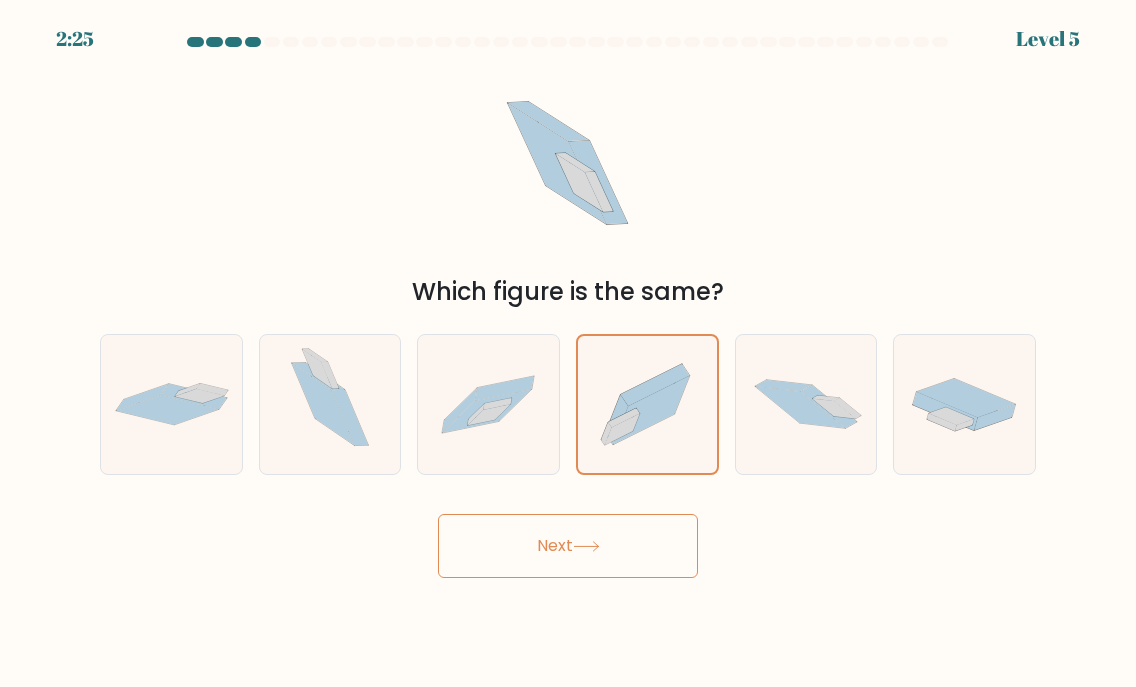 click 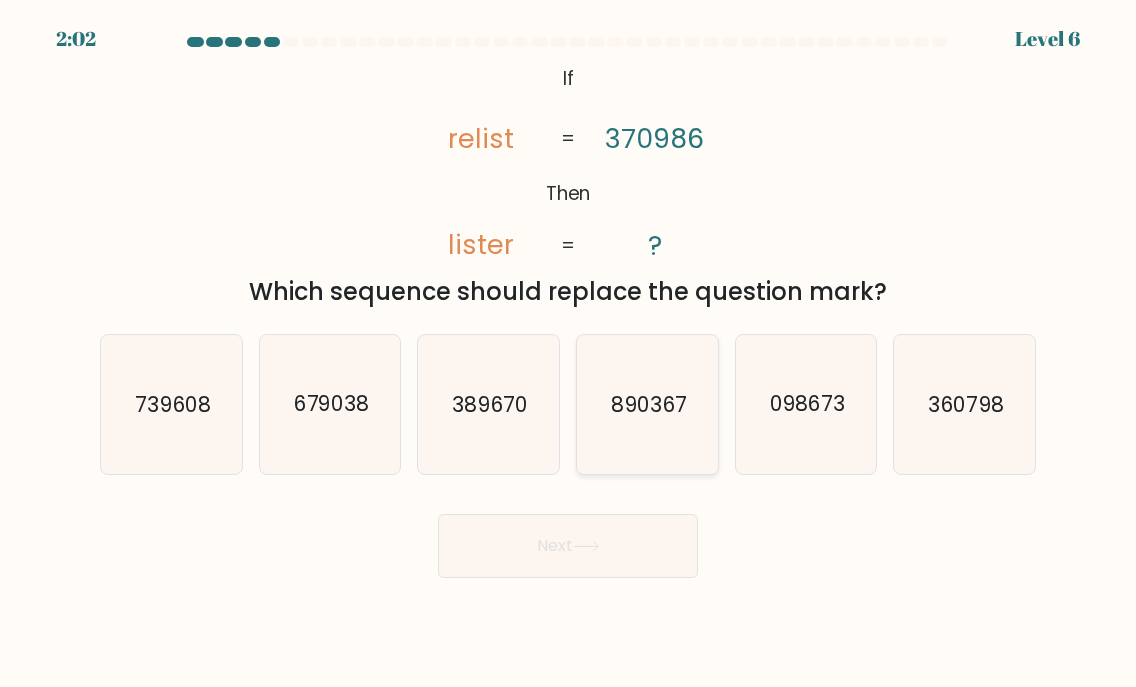 click on "890367" 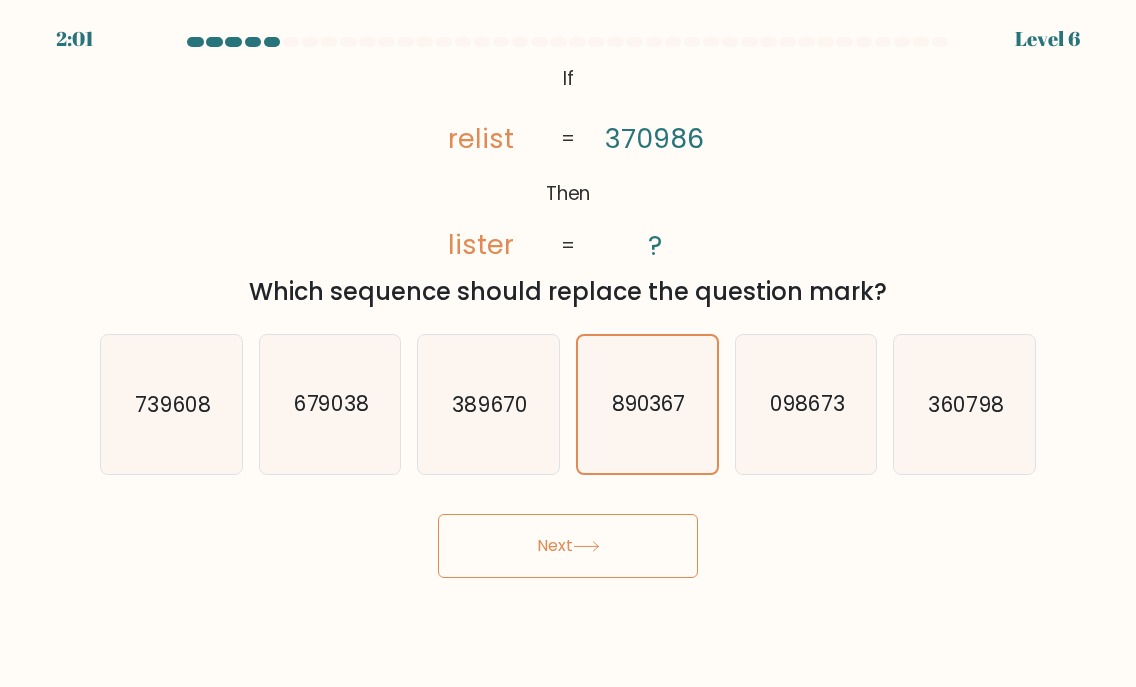 click on "Next" at bounding box center [568, 546] 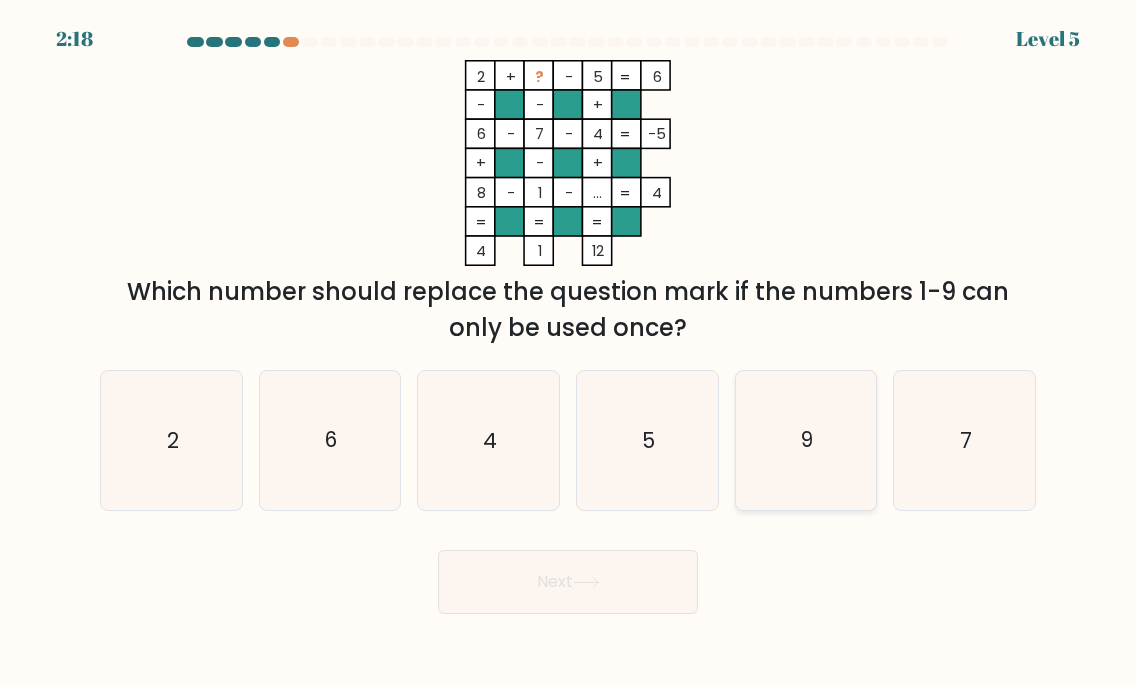 click on "9" 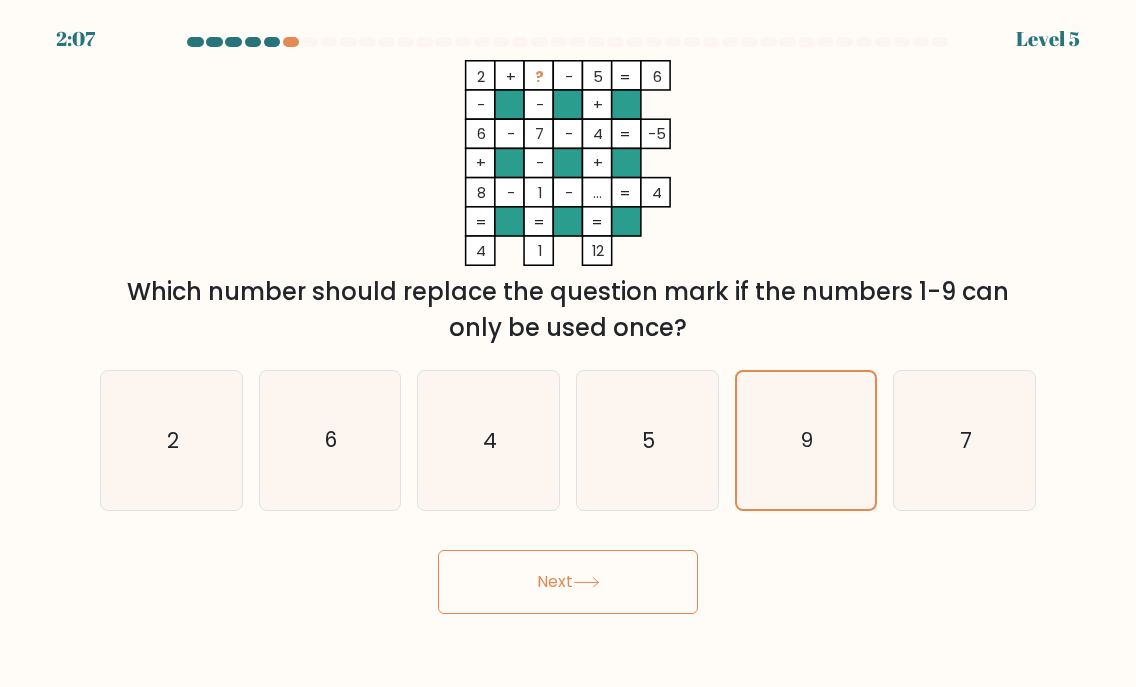 click on "Next" at bounding box center (568, 582) 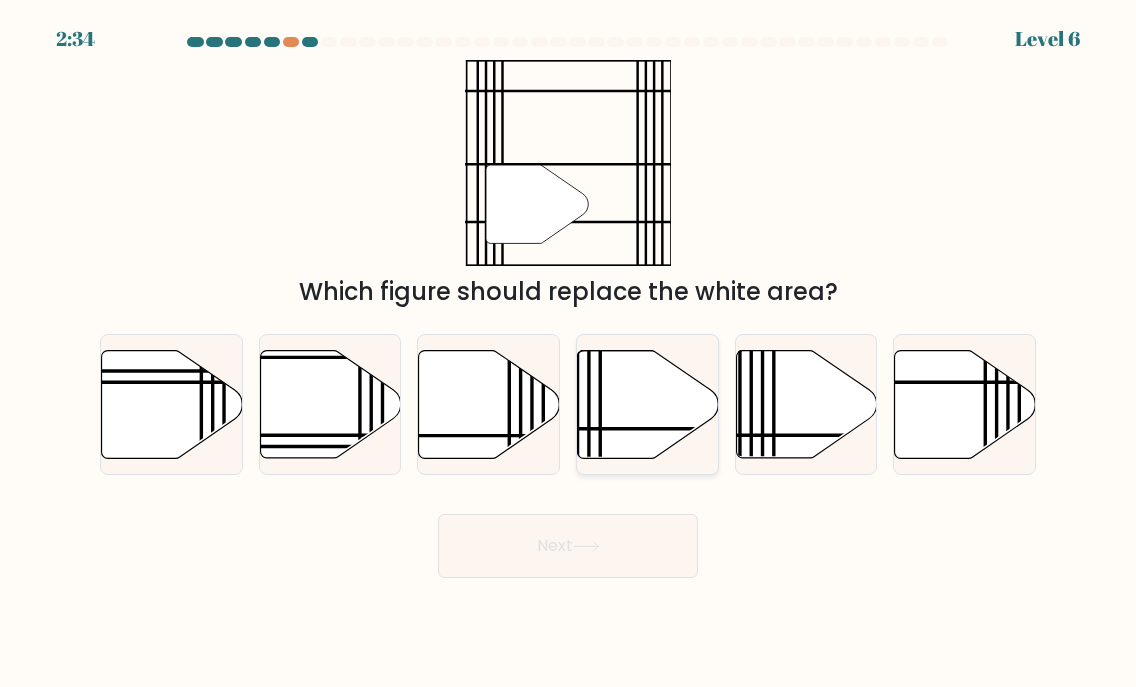 click 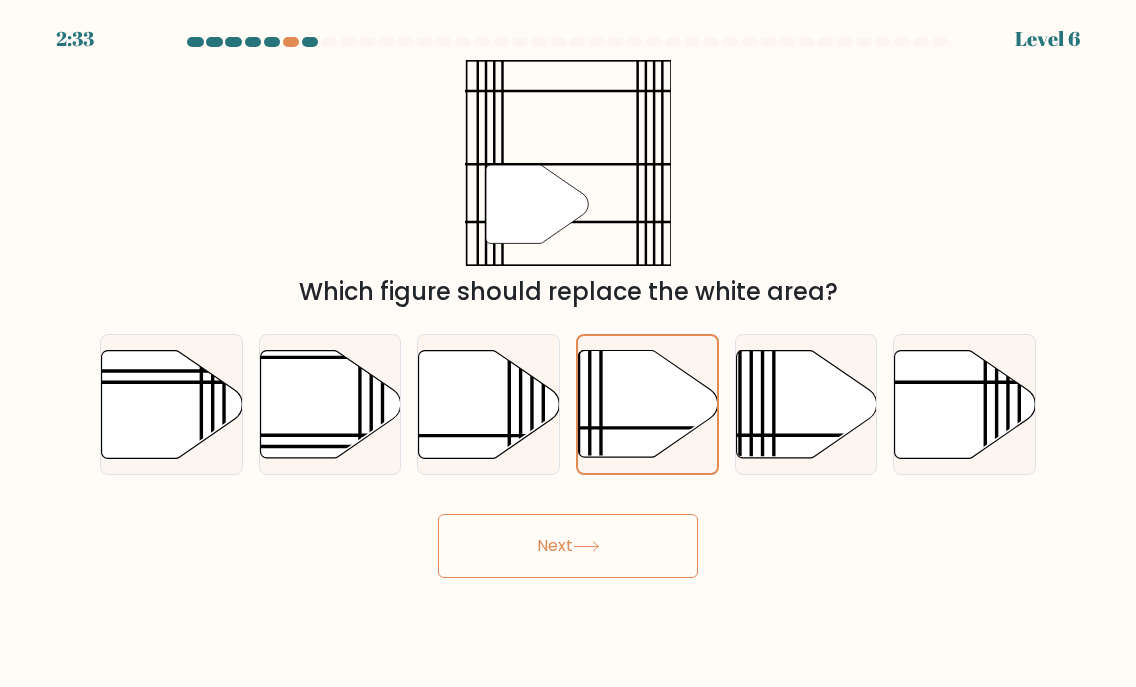 click on "Next" at bounding box center (568, 546) 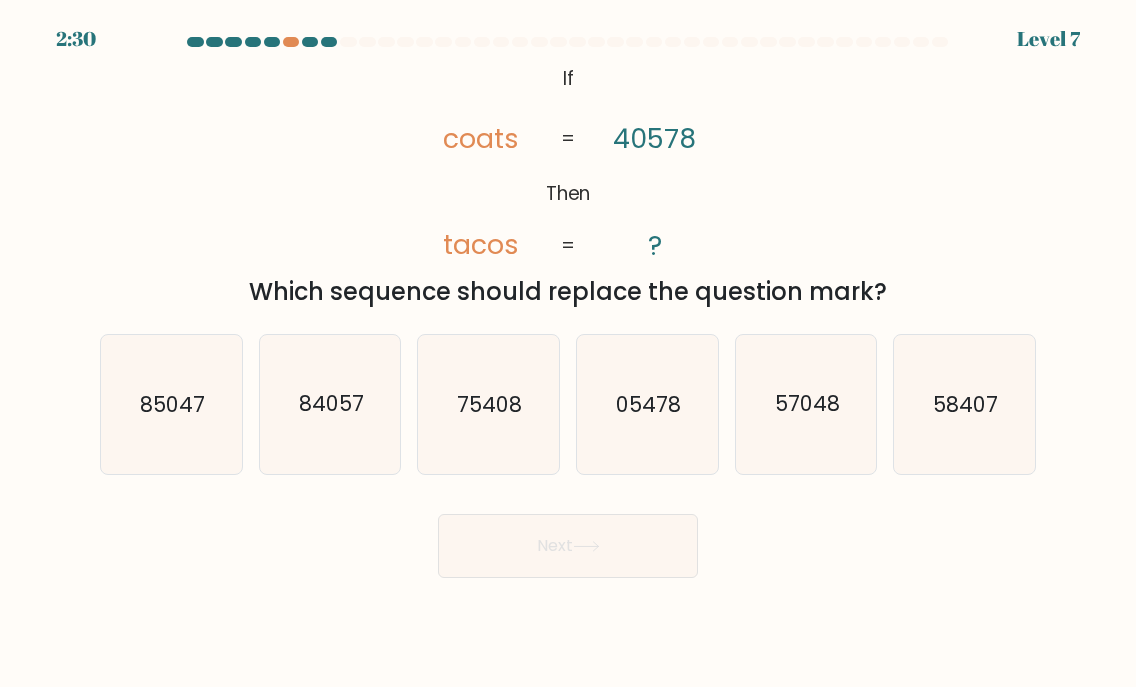 click on "@import url('https://fonts.googleapis.com/css?family=Abril+Fatface:400,100,100italic,300,300italic,400italic,500,500italic,700,700italic,900,900italic');           If       Then       coats       tacos       40578       ?       =       =" 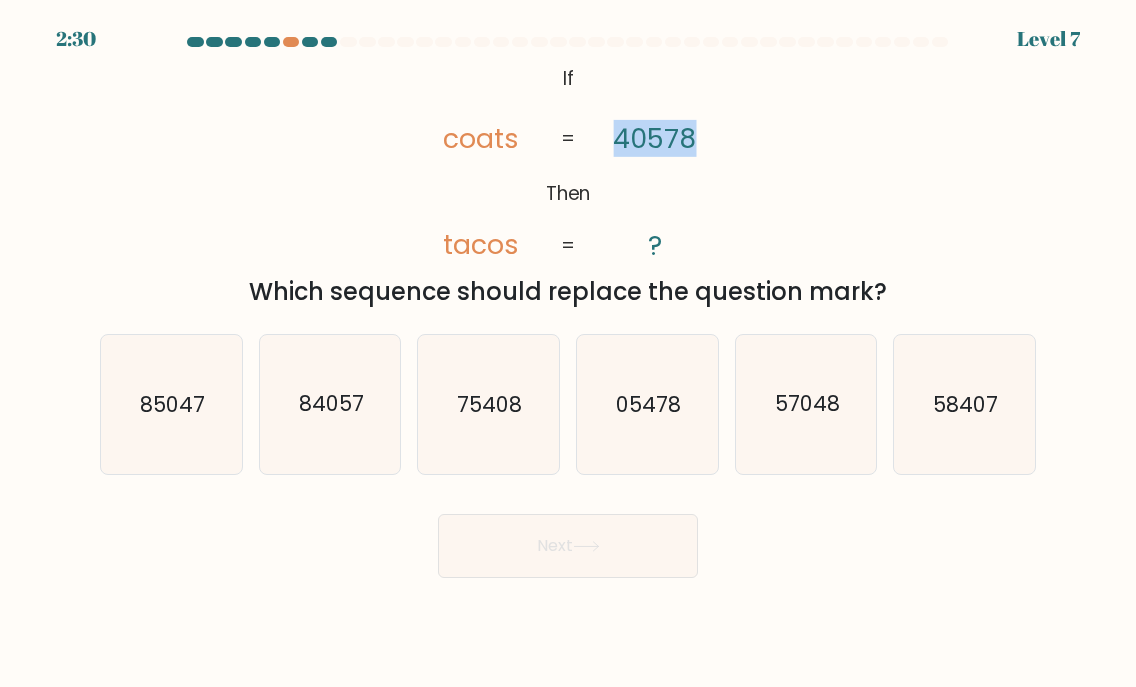 click on "@import url('https://fonts.googleapis.com/css?family=Abril+Fatface:400,100,100italic,300,300italic,400italic,500,500italic,700,700italic,900,900italic');           If       Then       coats       tacos       40578       ?       =       =" 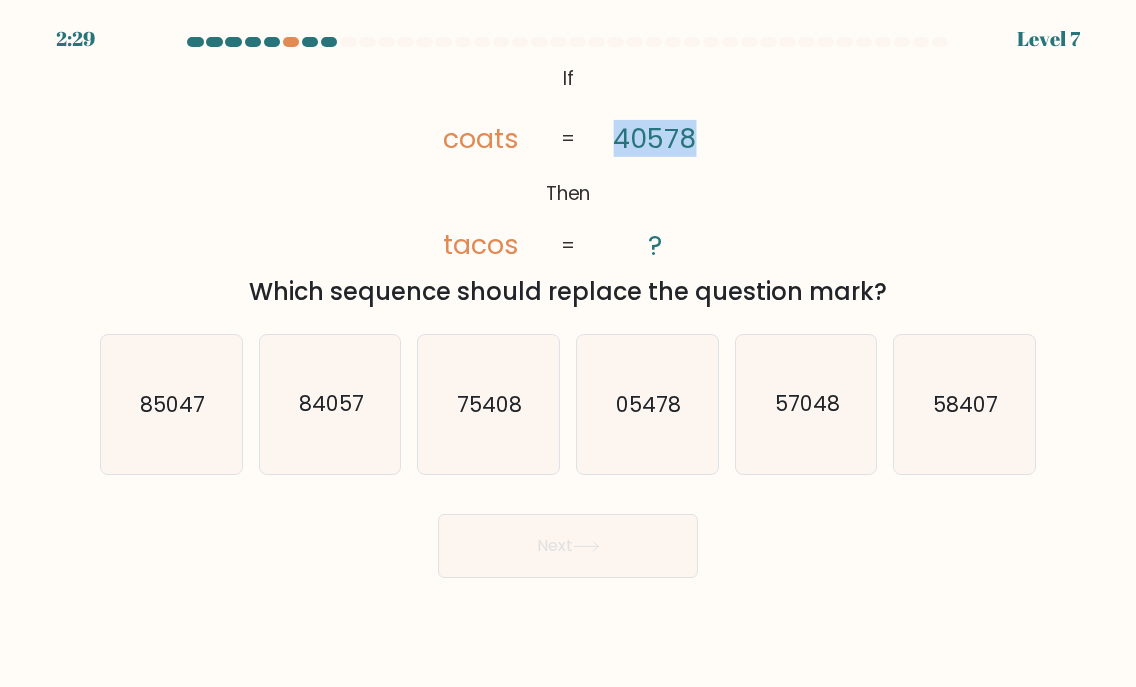 click on "@import url('https://fonts.googleapis.com/css?family=Abril+Fatface:400,100,100italic,300,300italic,400italic,500,500italic,700,700italic,900,900italic');           If       Then       coats       tacos       40578       ?       =       =" 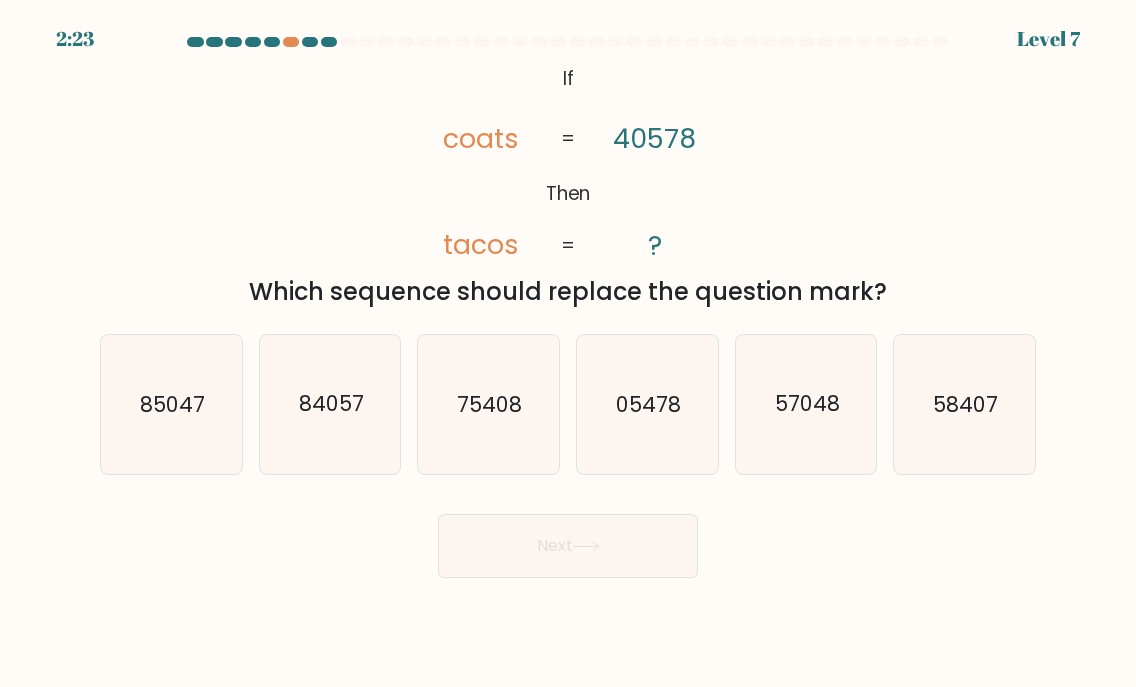click on "@import url('https://fonts.googleapis.com/css?family=Abril+Fatface:400,100,100italic,300,300italic,400italic,500,500italic,700,700italic,900,900italic');           If       Then       coats       tacos       40578       ?       =       =" 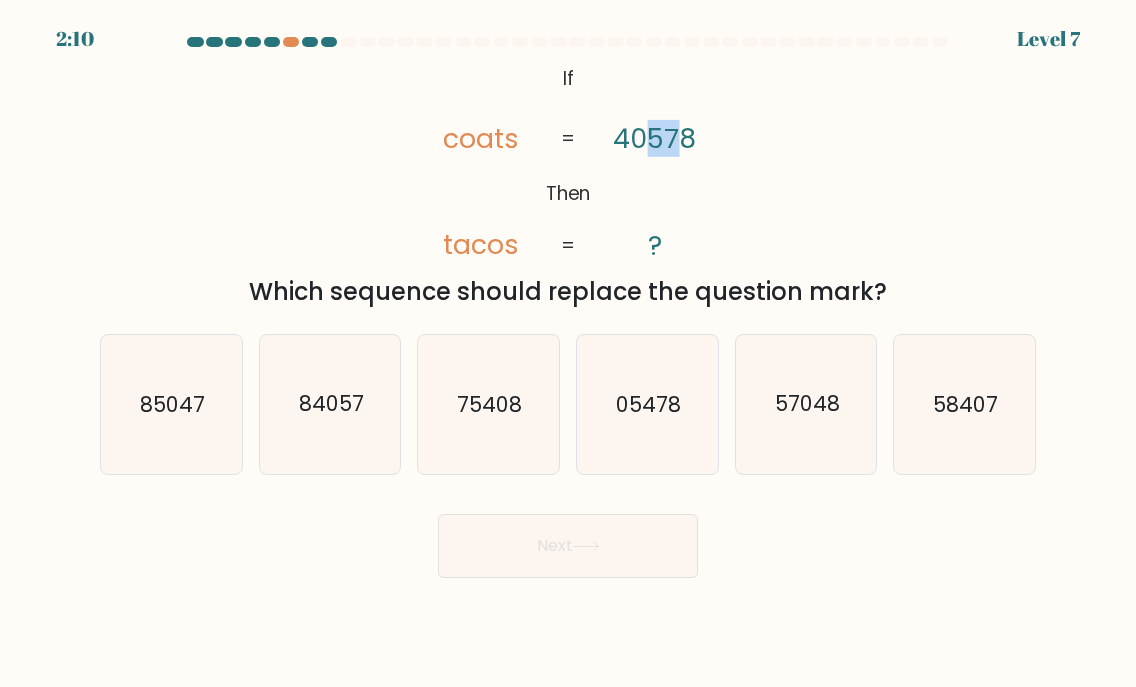 drag, startPoint x: 677, startPoint y: 147, endPoint x: 655, endPoint y: 153, distance: 22.803509 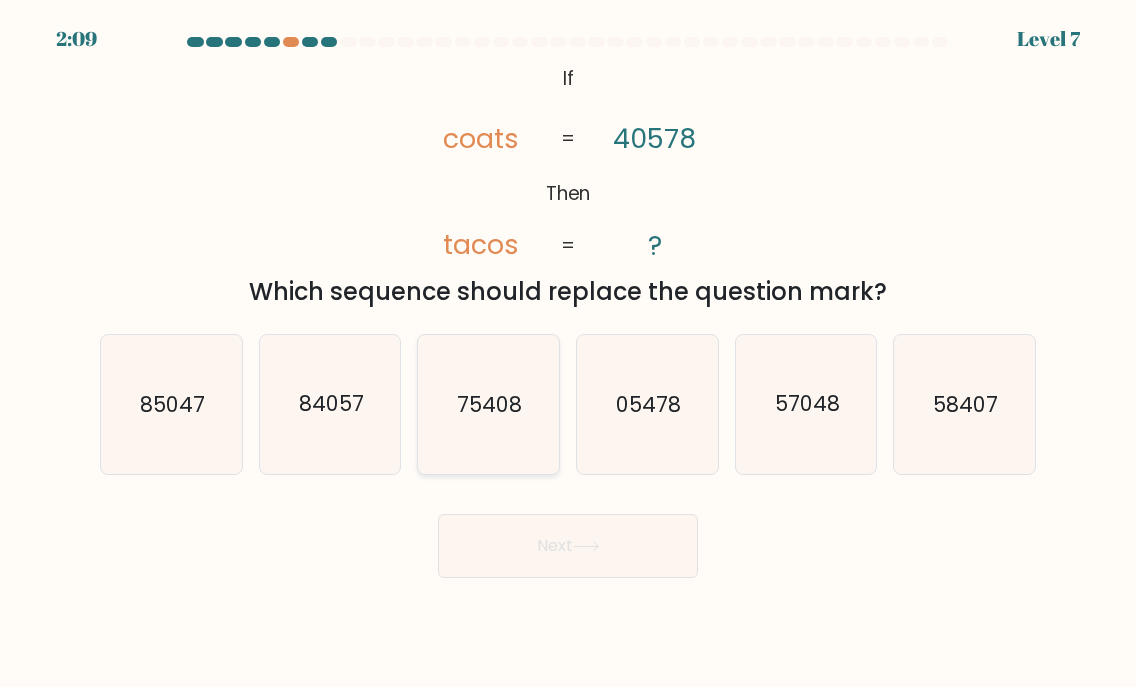 click on "75408" 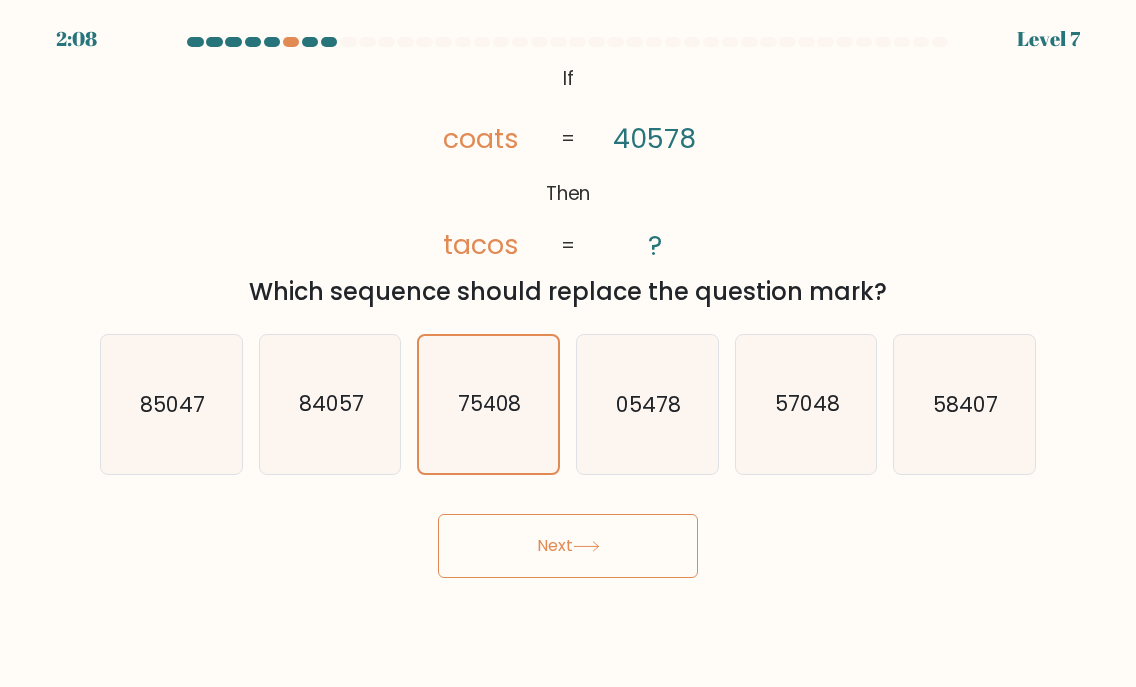 click on "Next" at bounding box center (568, 538) 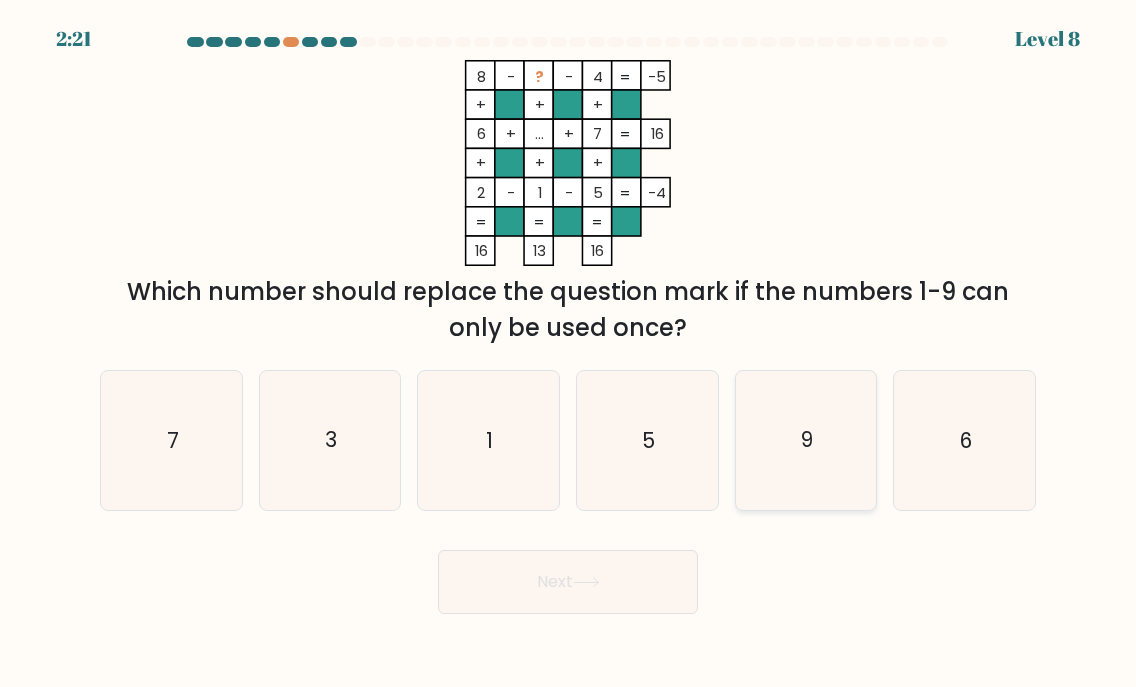 click on "9" 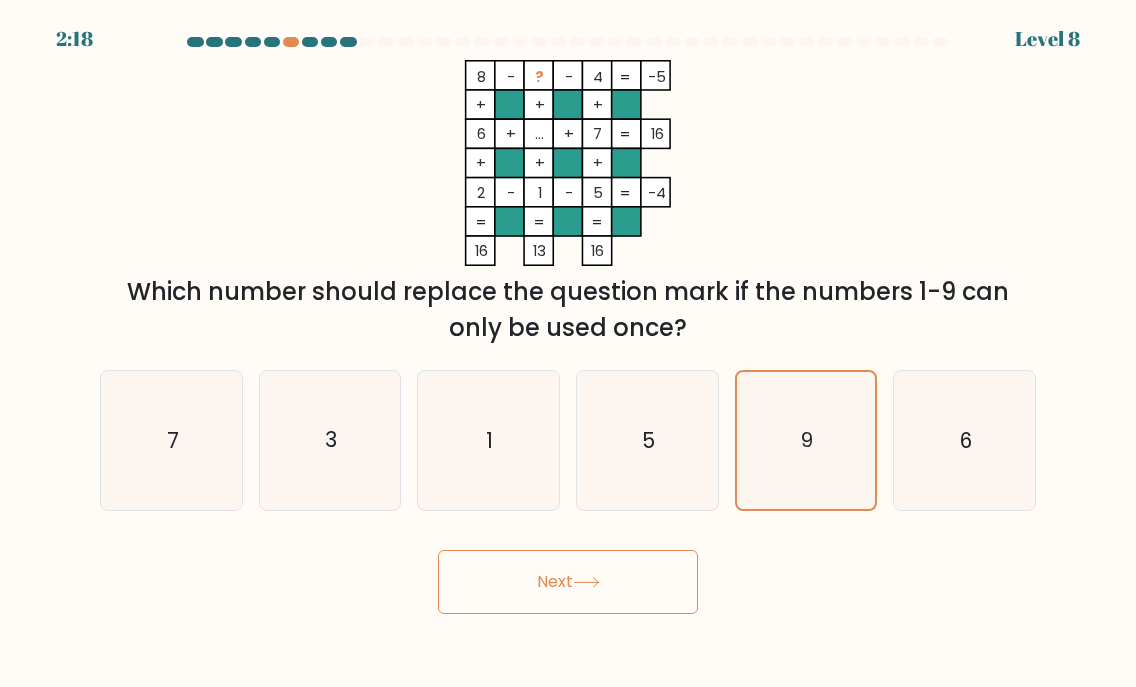 click on "Next" at bounding box center (568, 582) 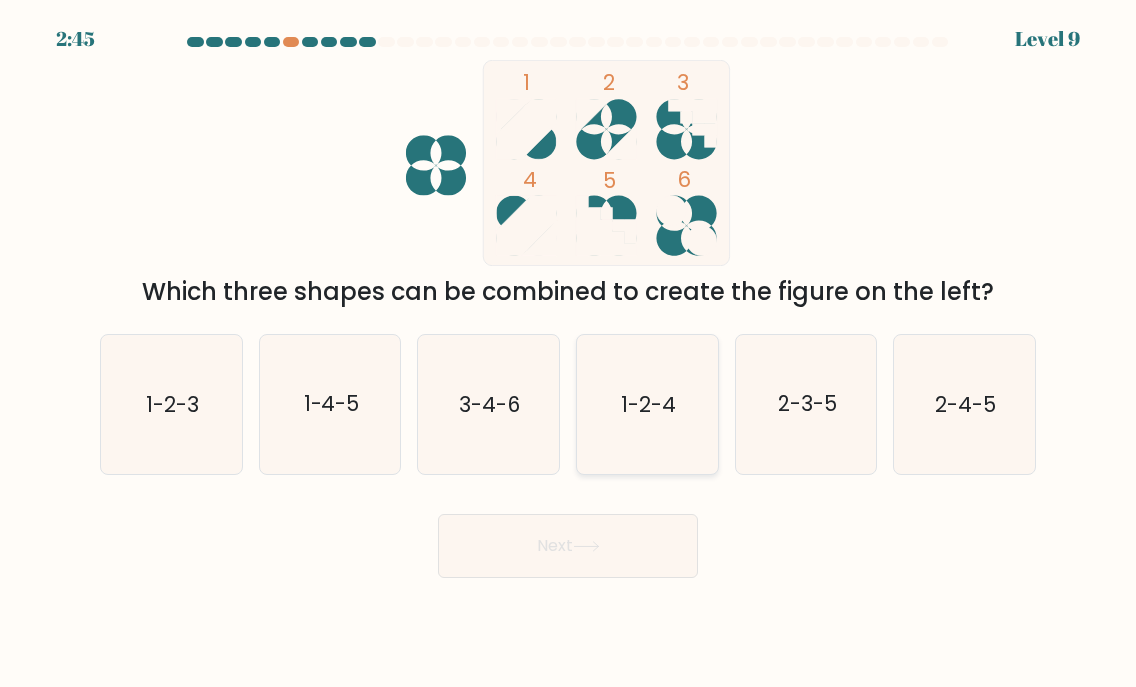 click on "1-2-4" 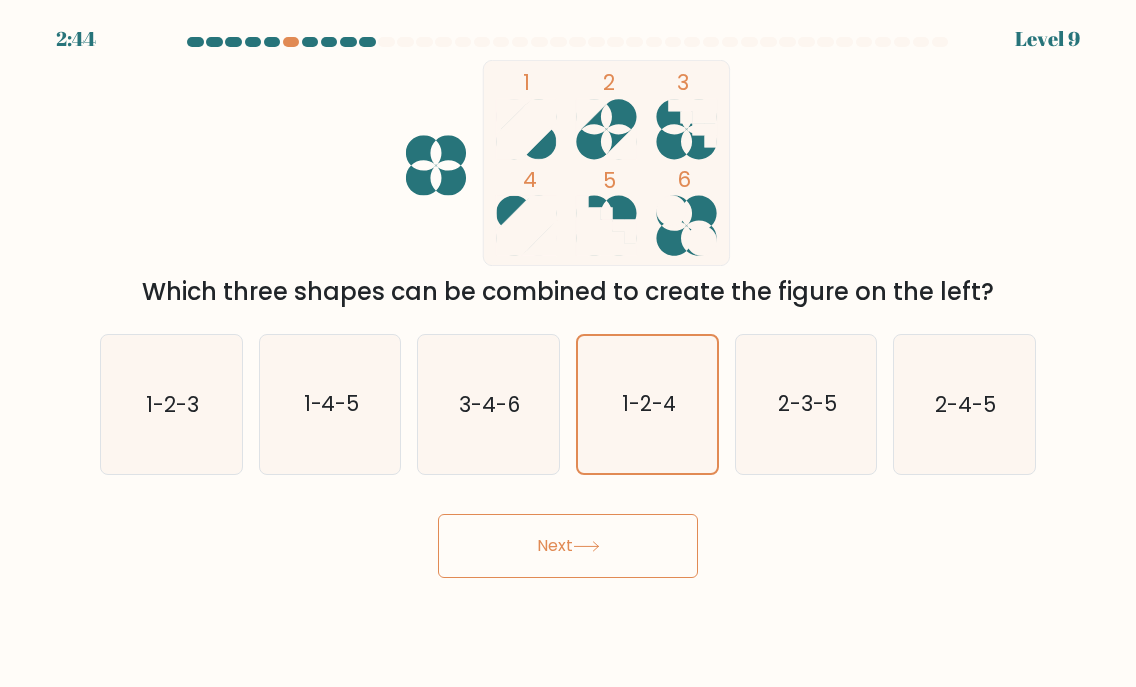 click on "Next" at bounding box center [568, 546] 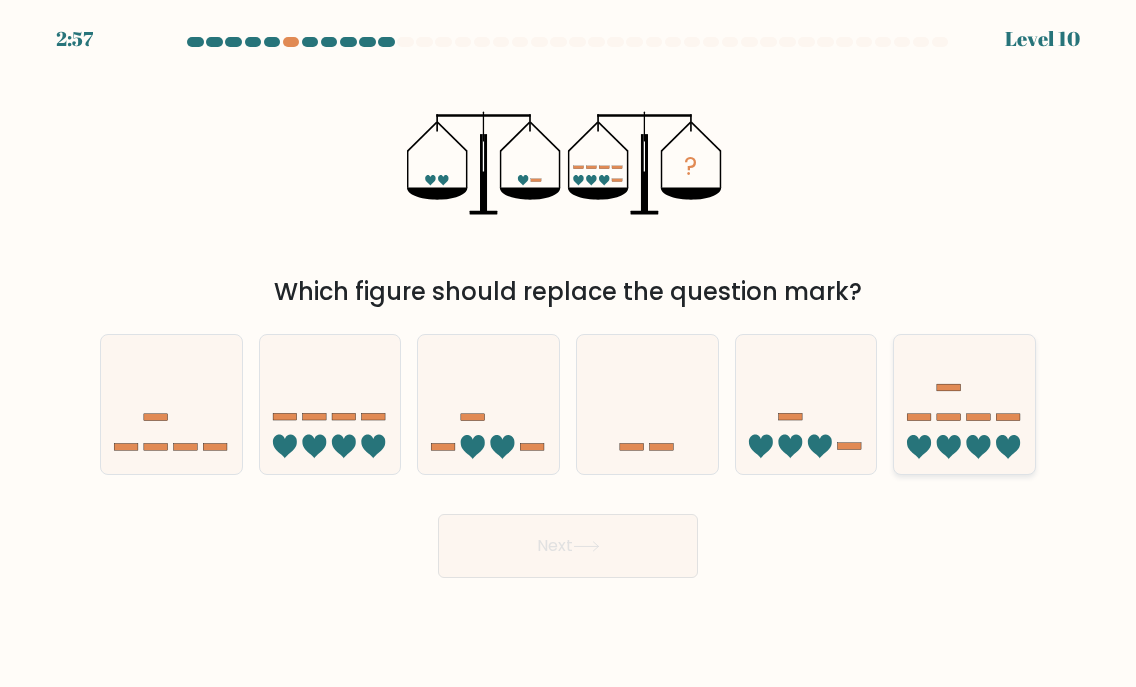 click 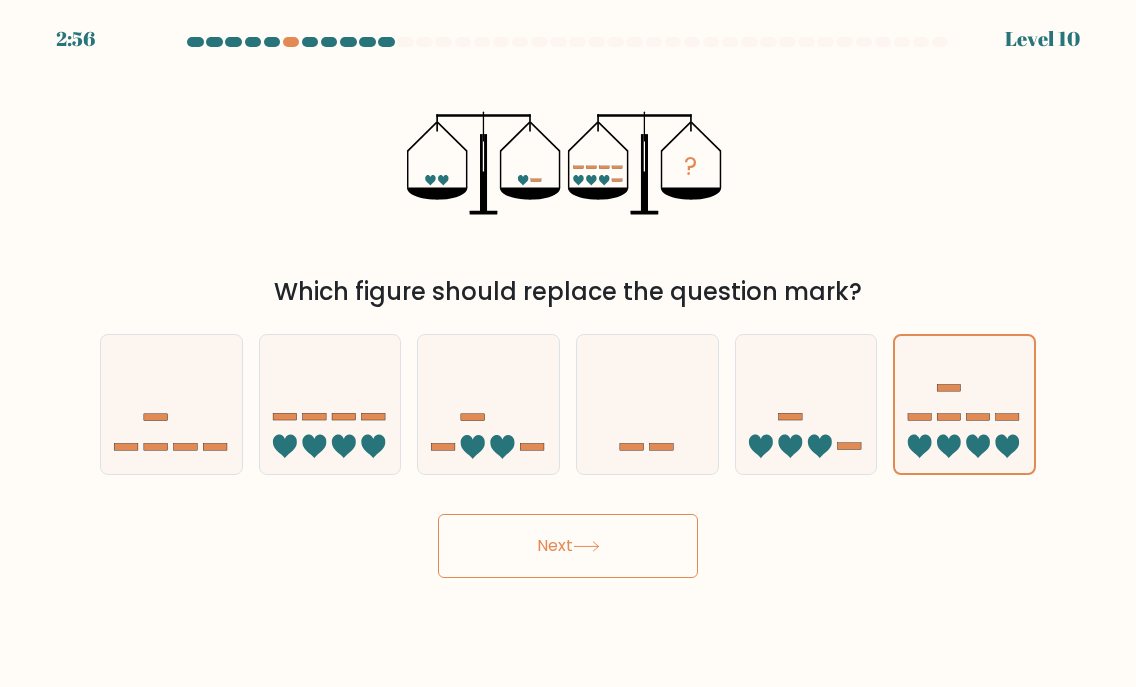 click 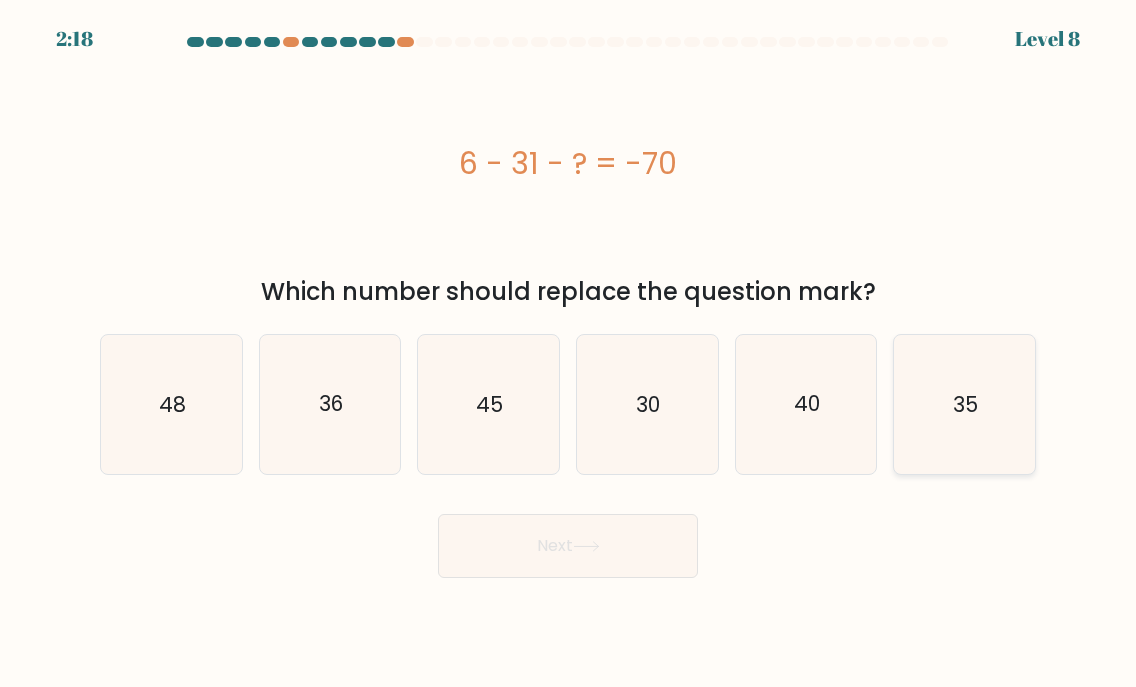 click on "35" 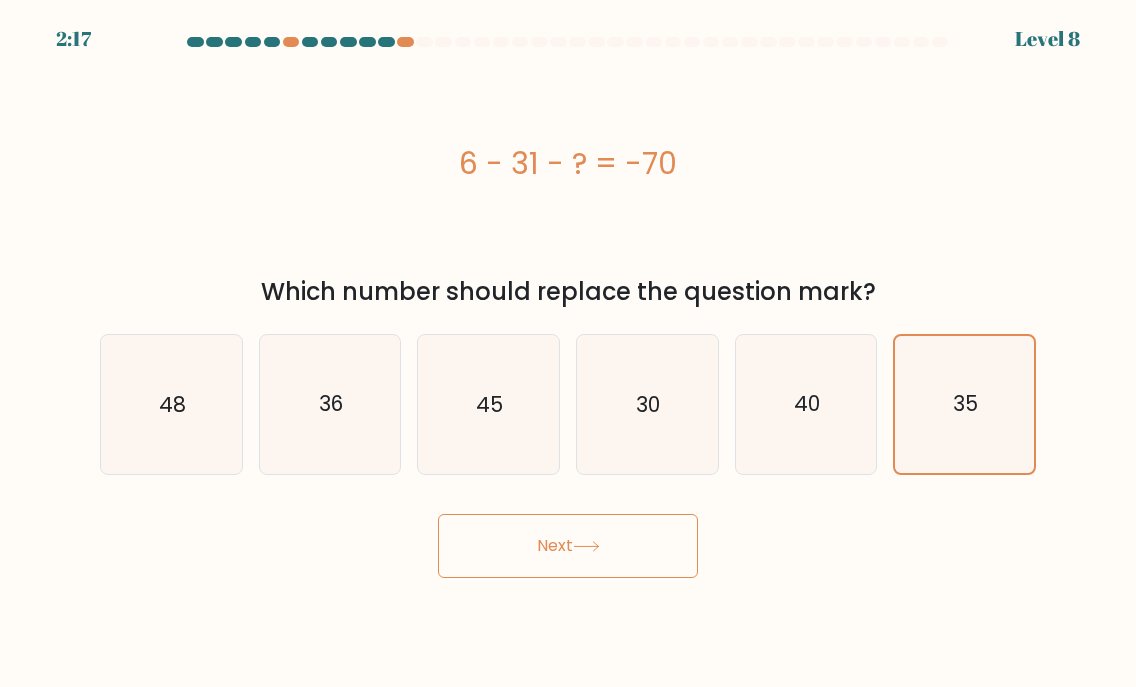 click on "Next" at bounding box center (568, 546) 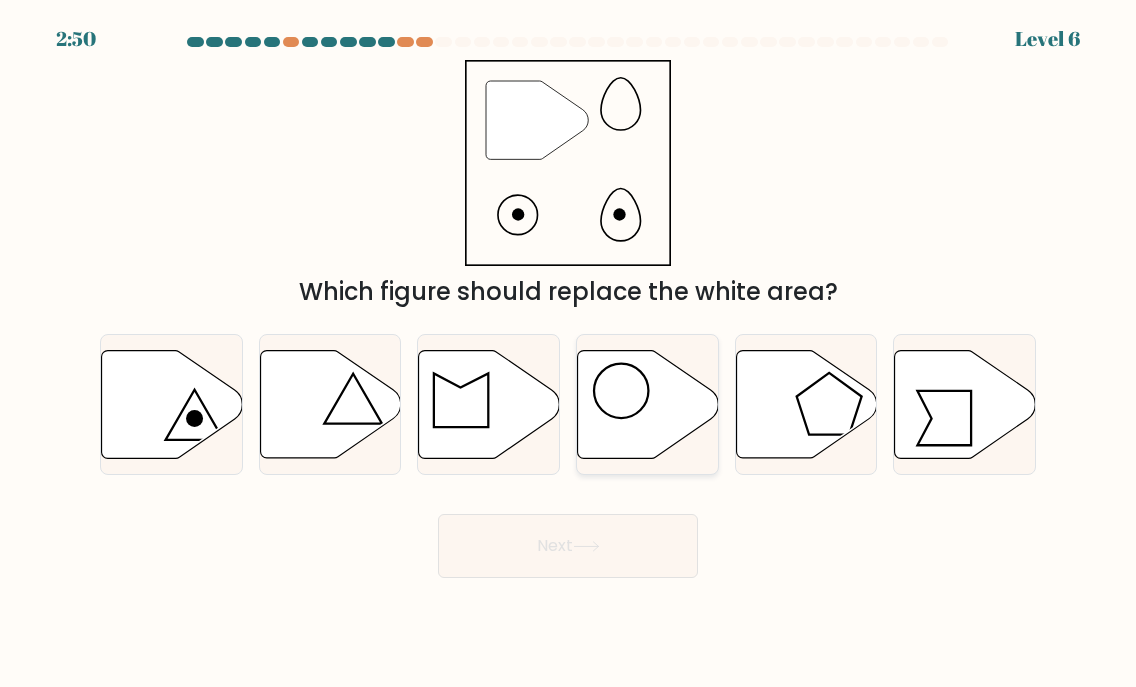 click 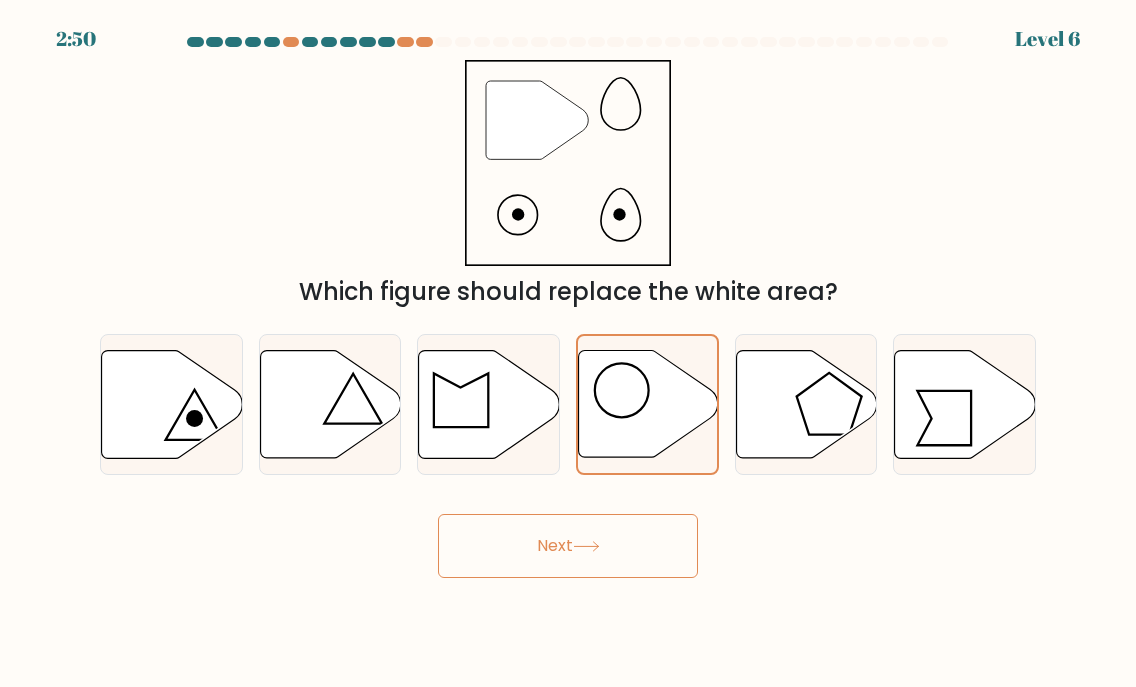 click on "Next" at bounding box center [568, 546] 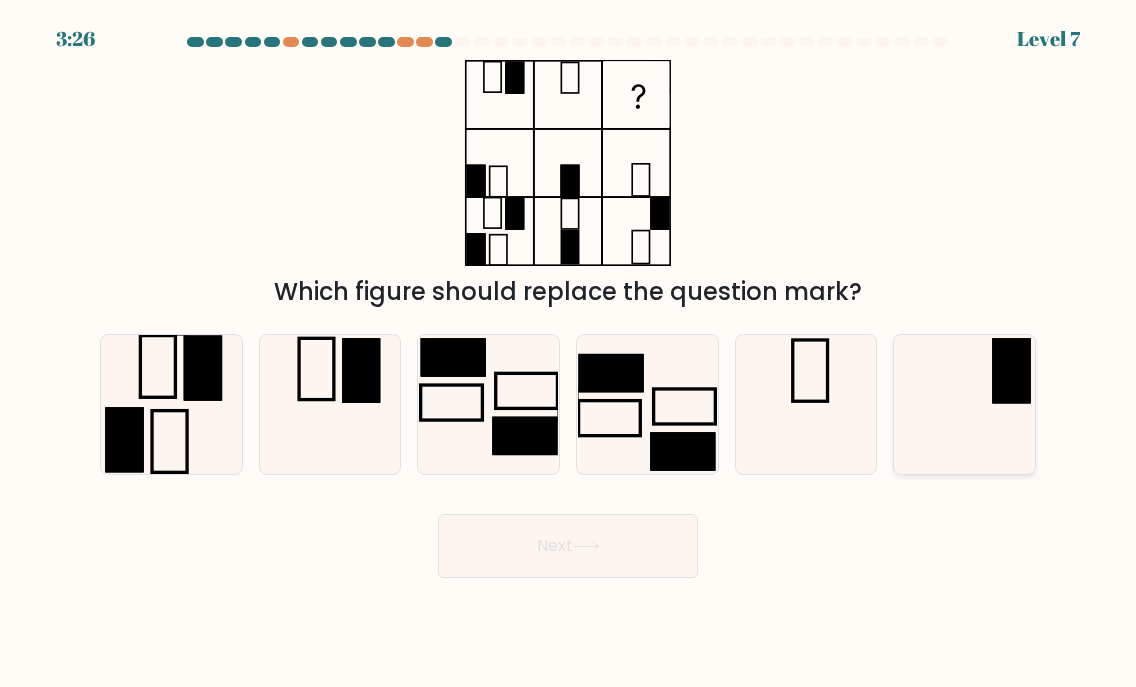 click 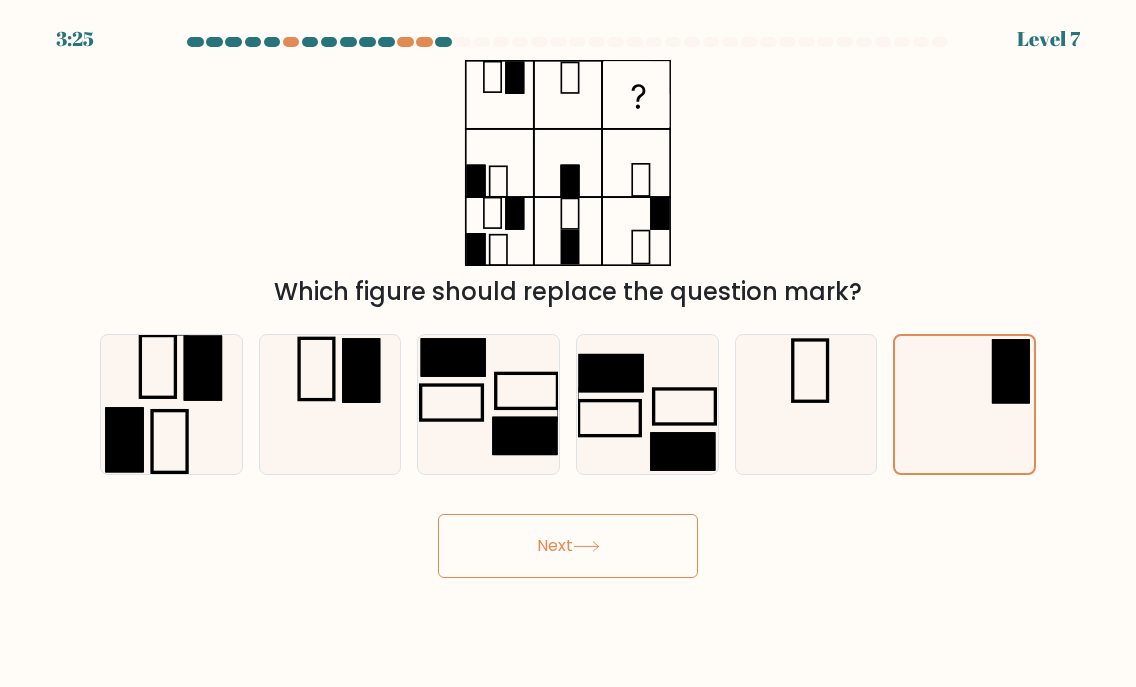 click 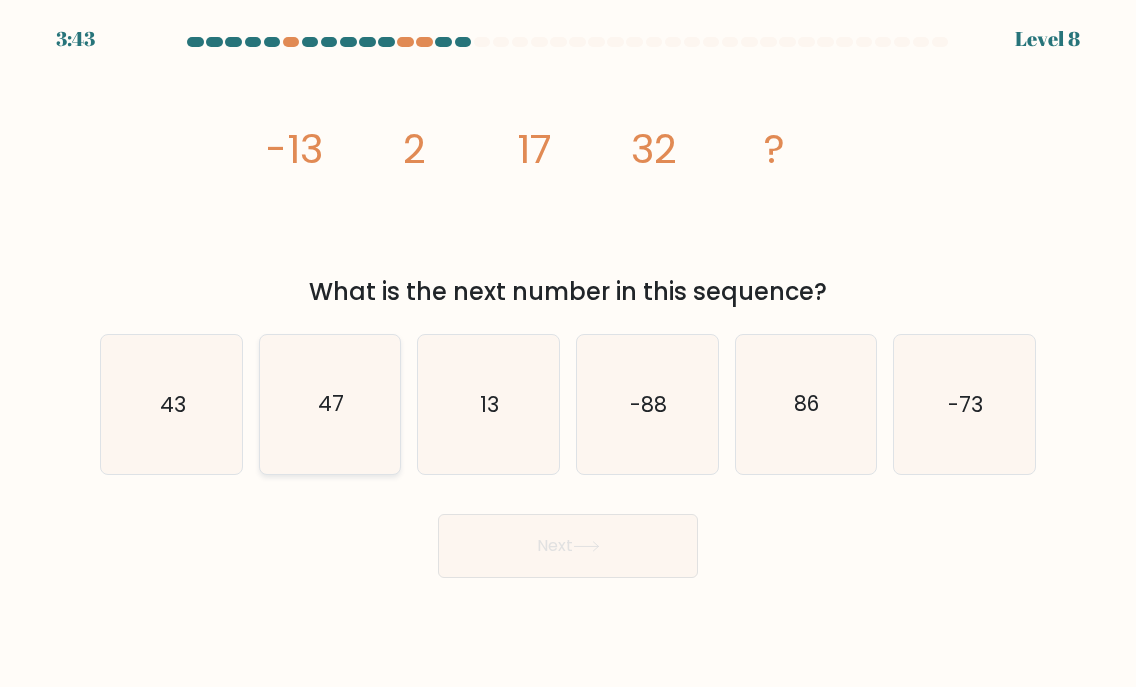 click on "47" 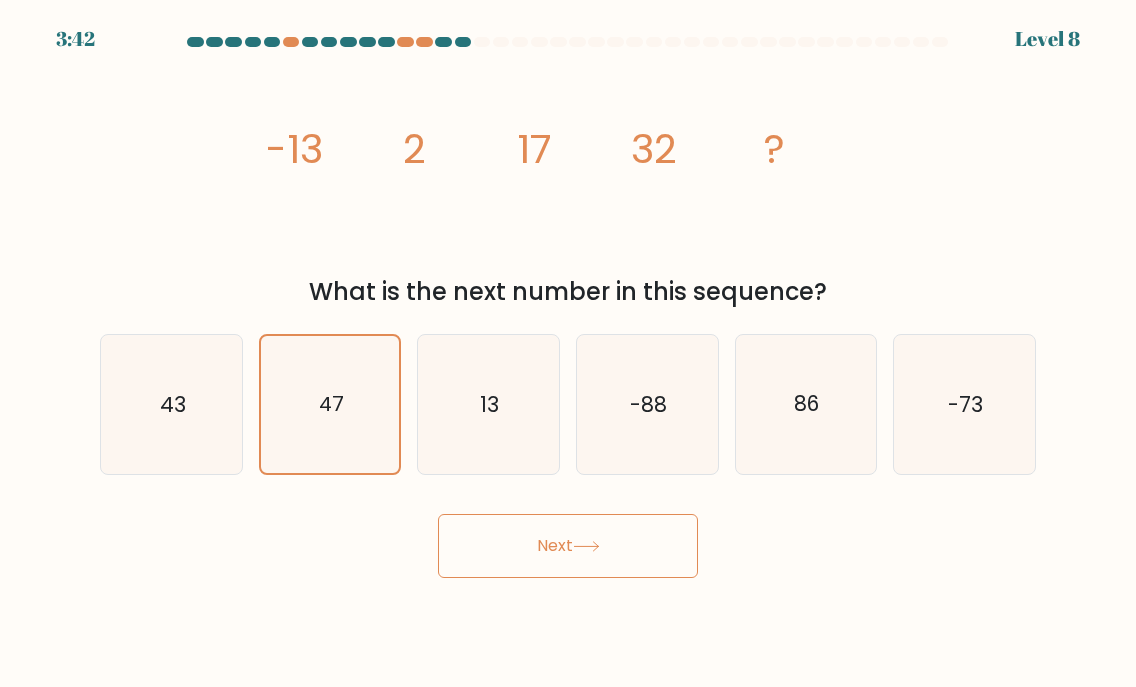 click on "Next" at bounding box center (568, 546) 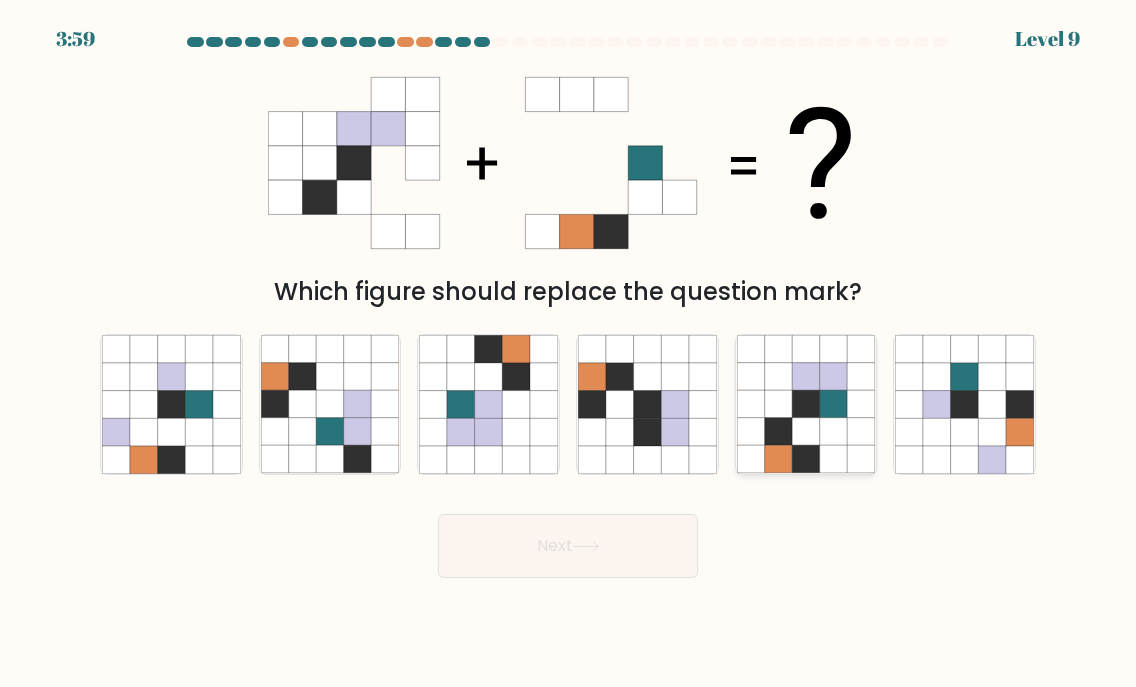 click 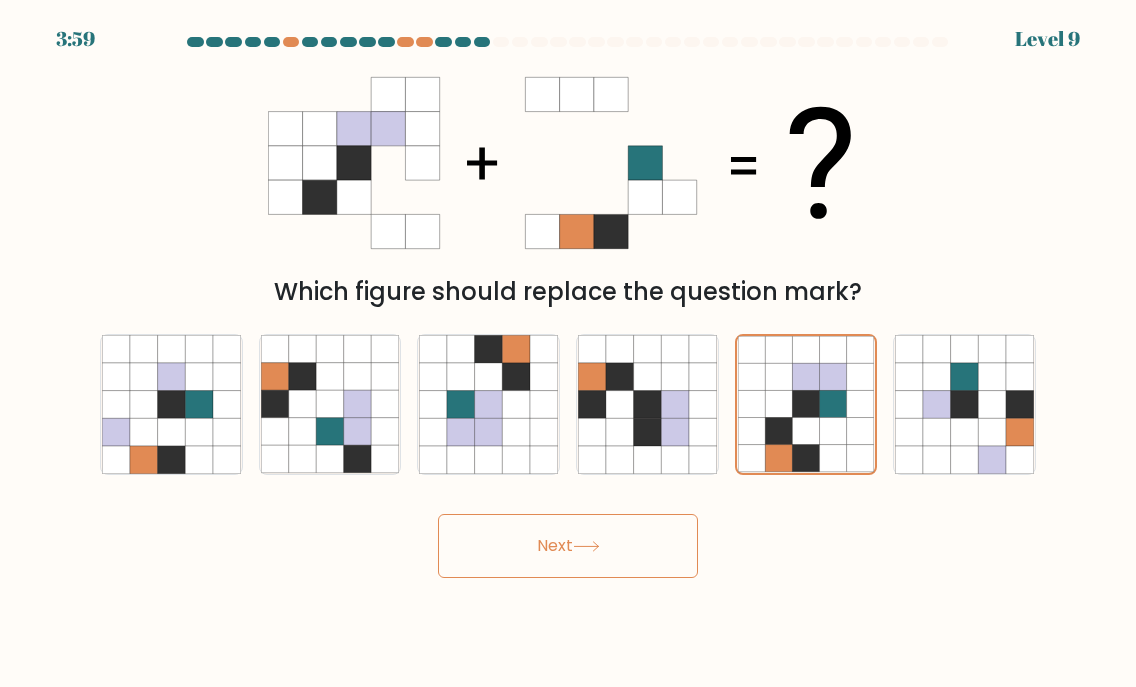 click on "Next" at bounding box center (568, 546) 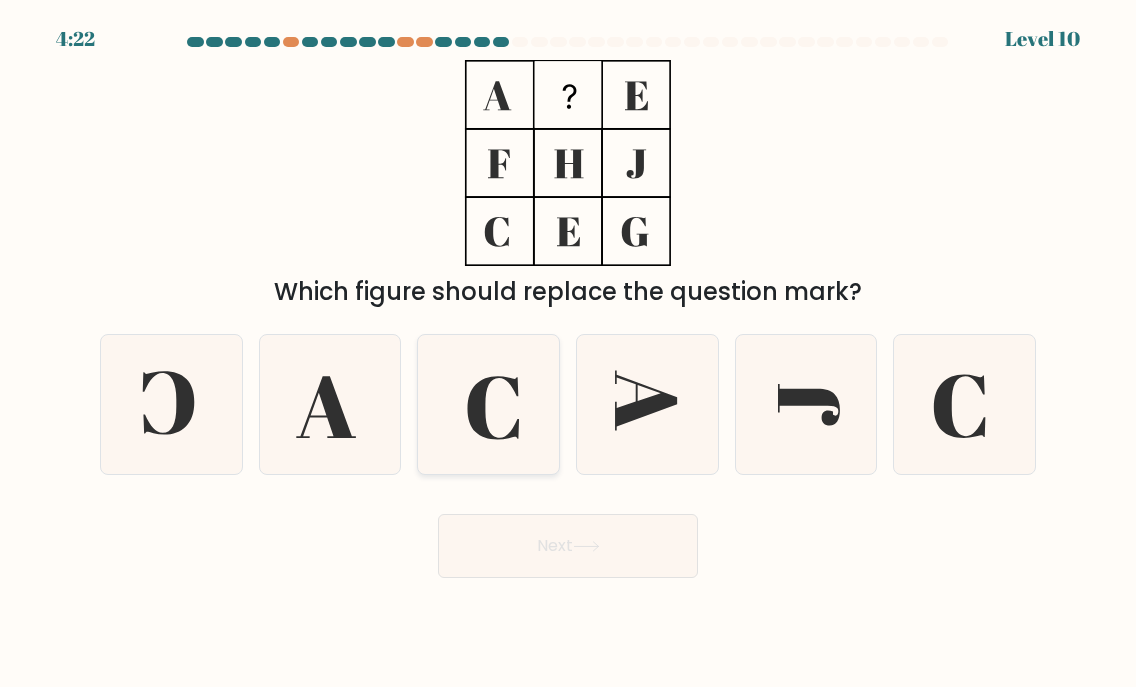 click 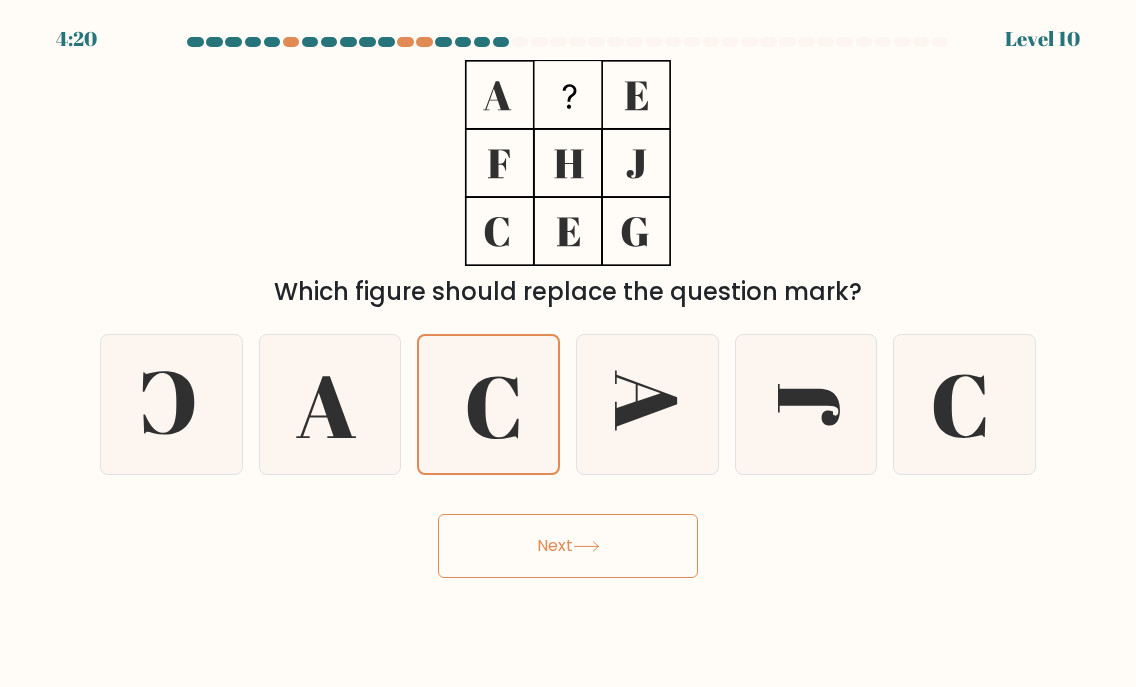 click 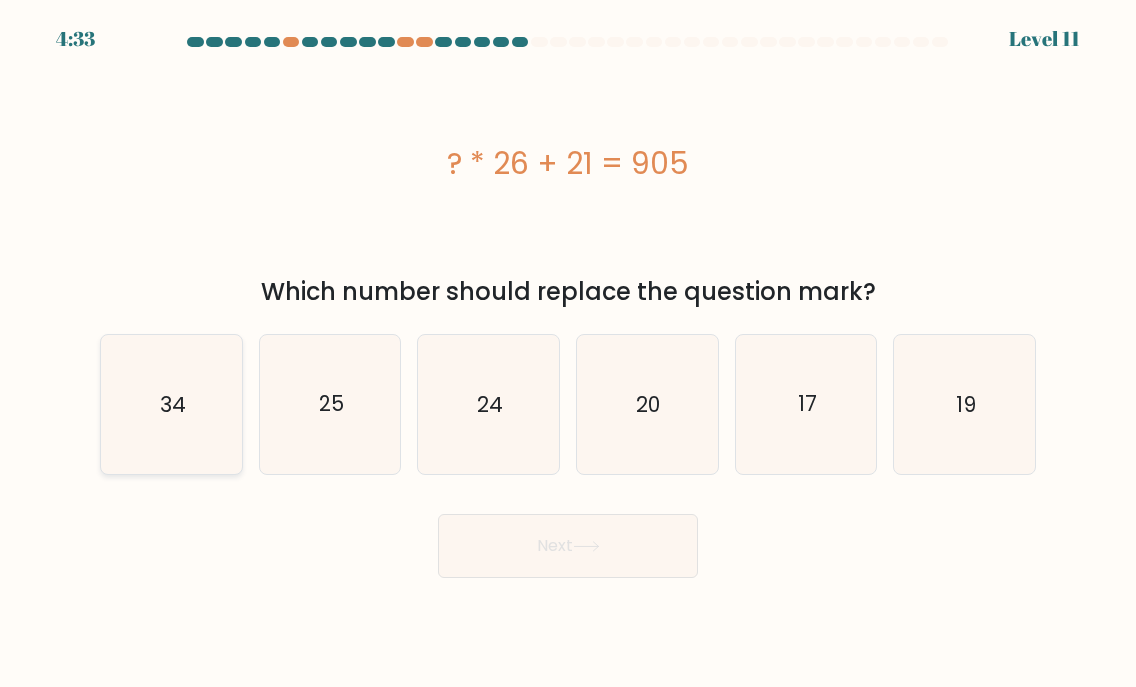 click on "34" 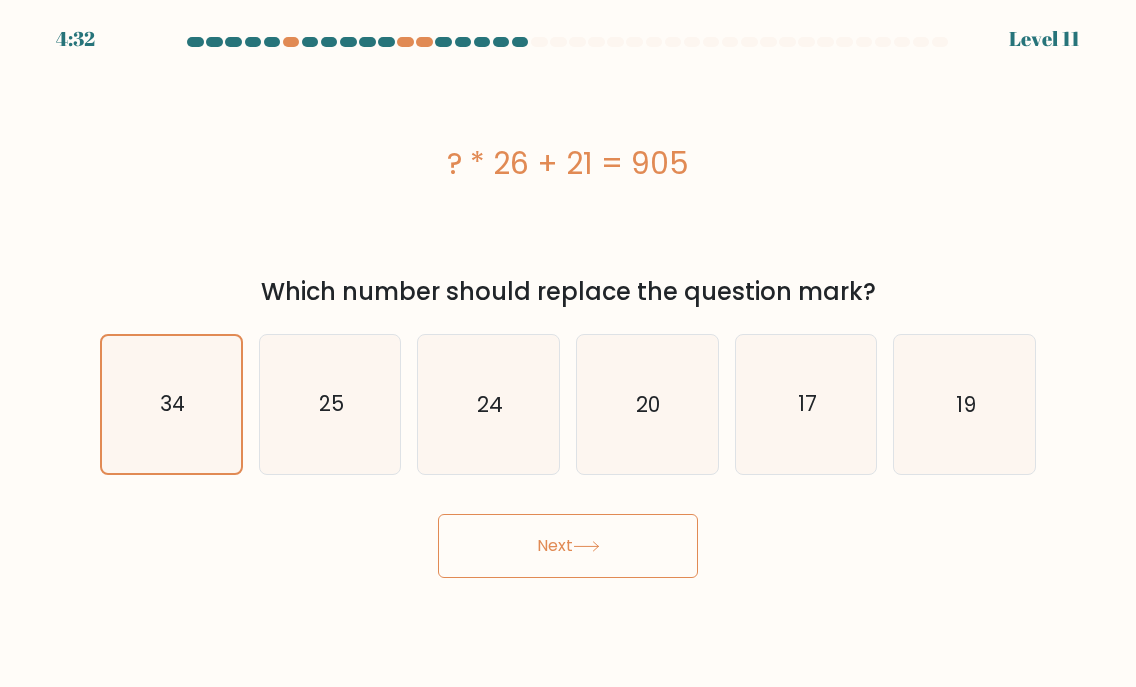 click on "Next" at bounding box center (568, 546) 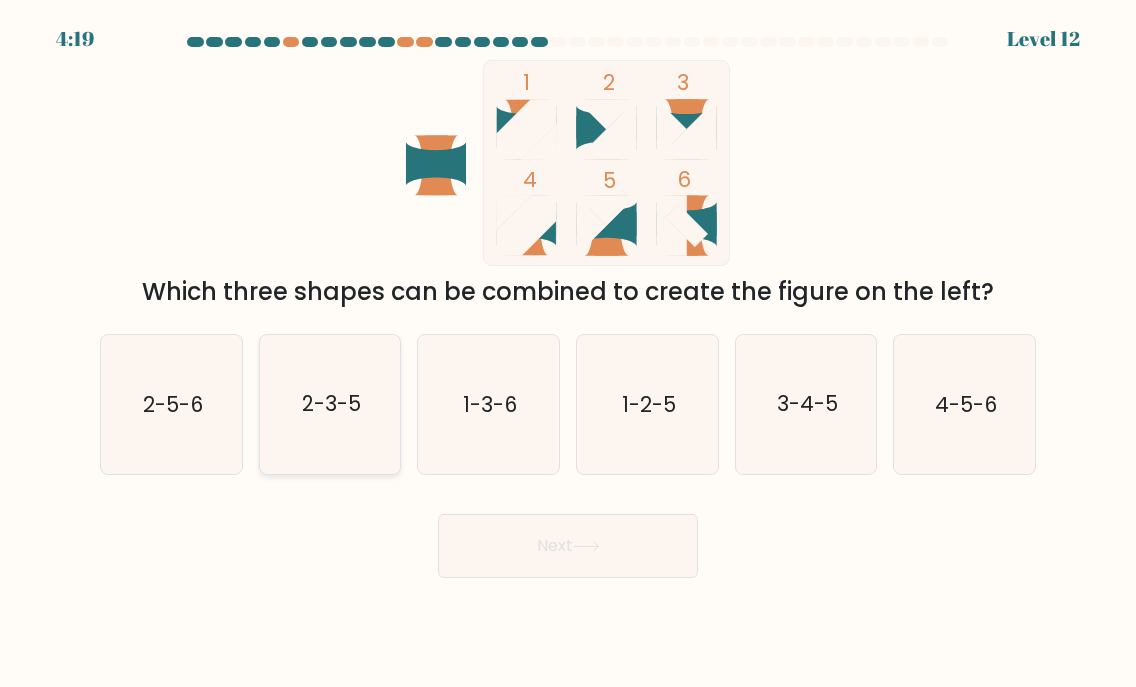 click on "2-3-5" 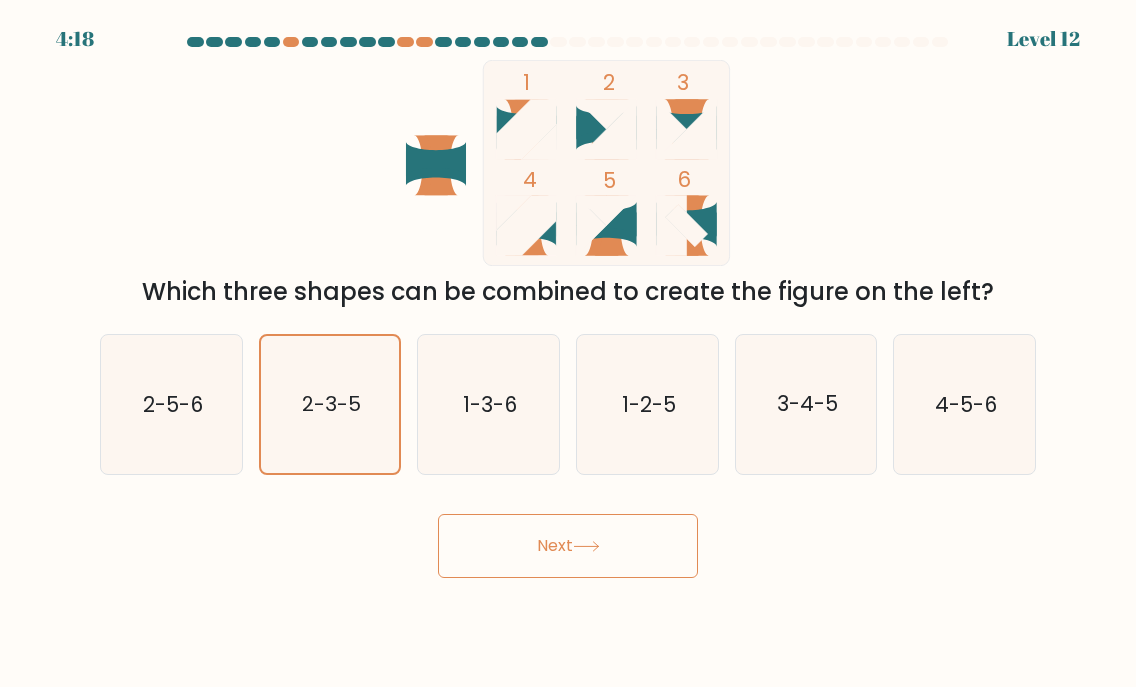 click on "Next" at bounding box center (568, 546) 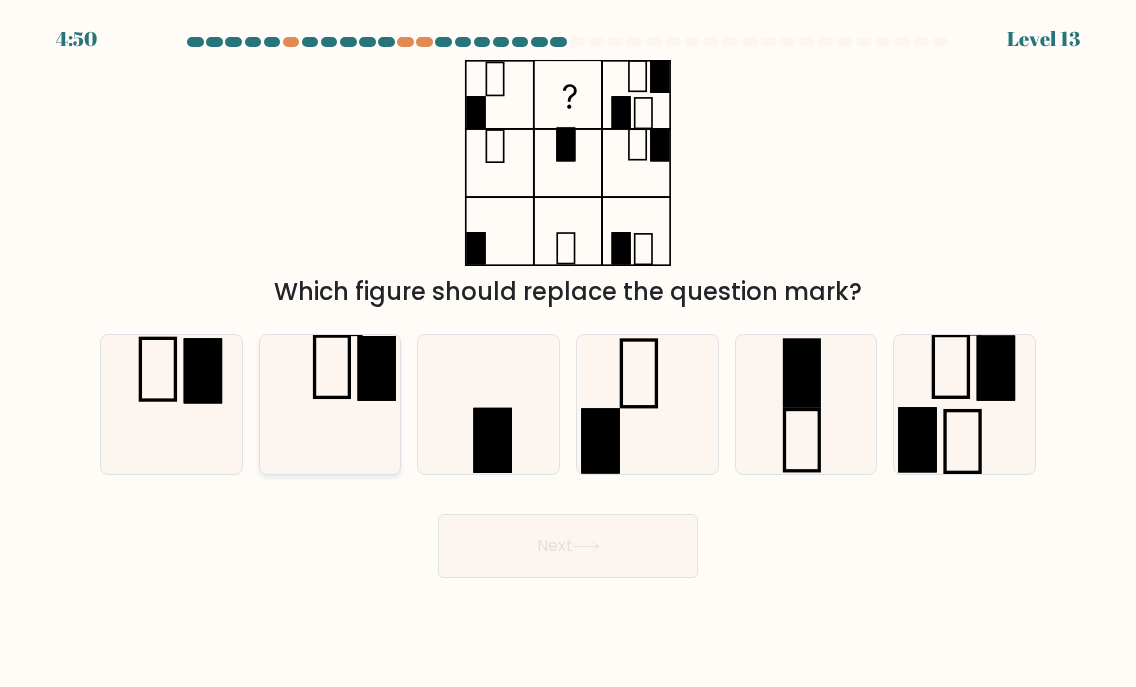 click 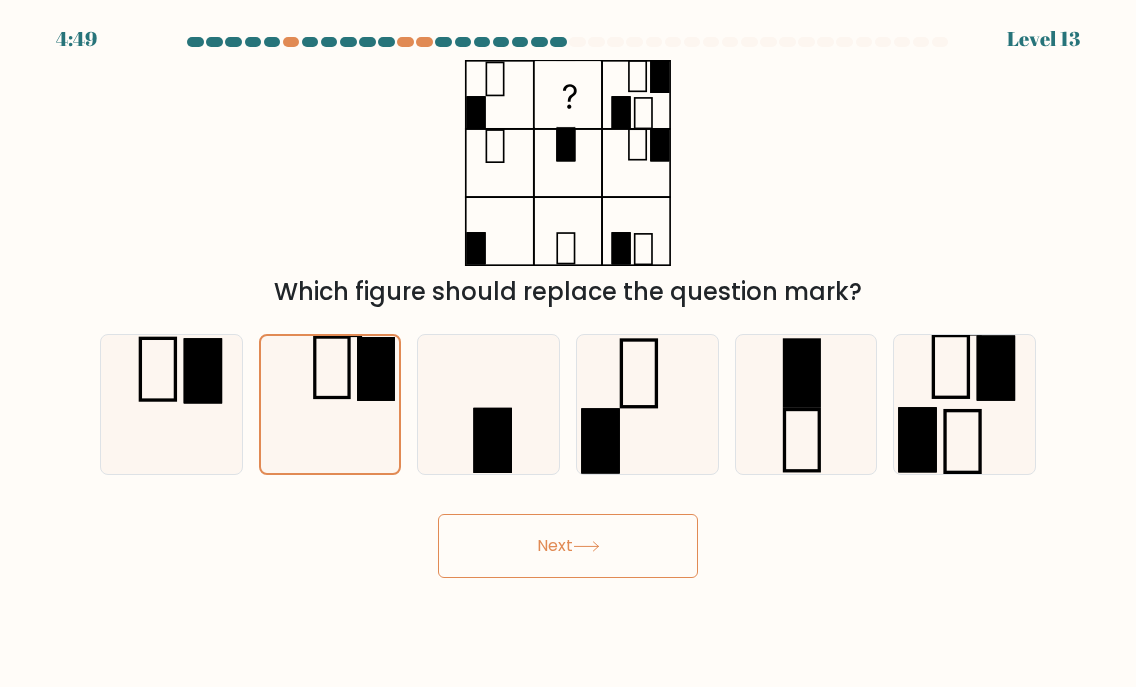 click on "Next" at bounding box center (568, 546) 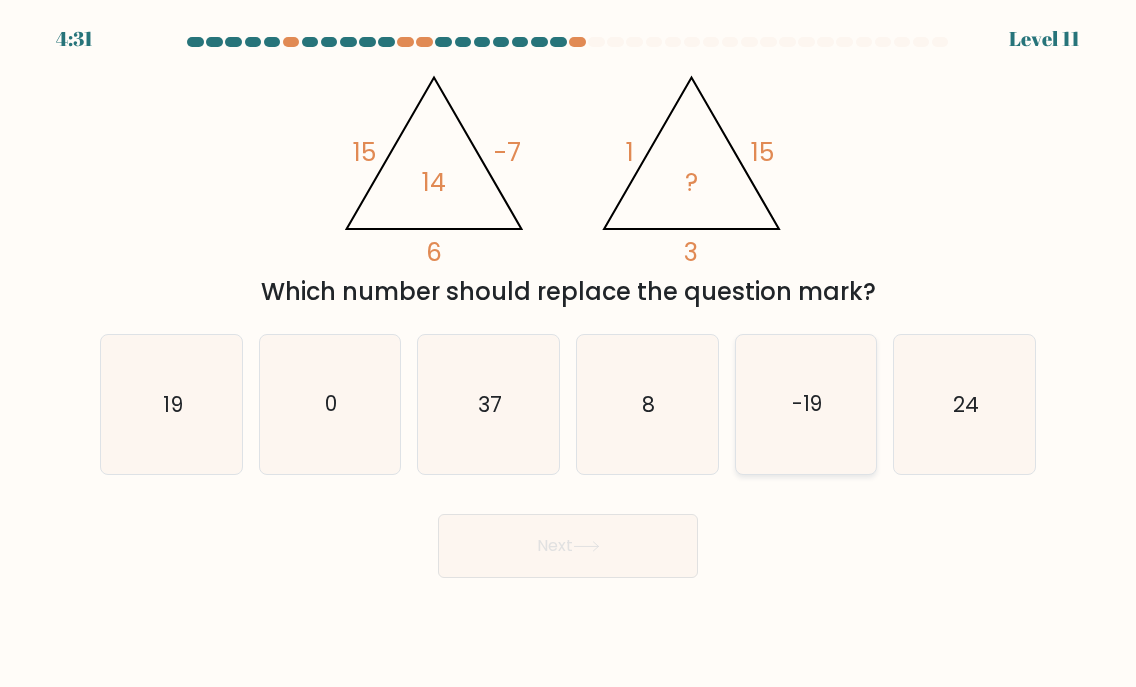 click on "-19" 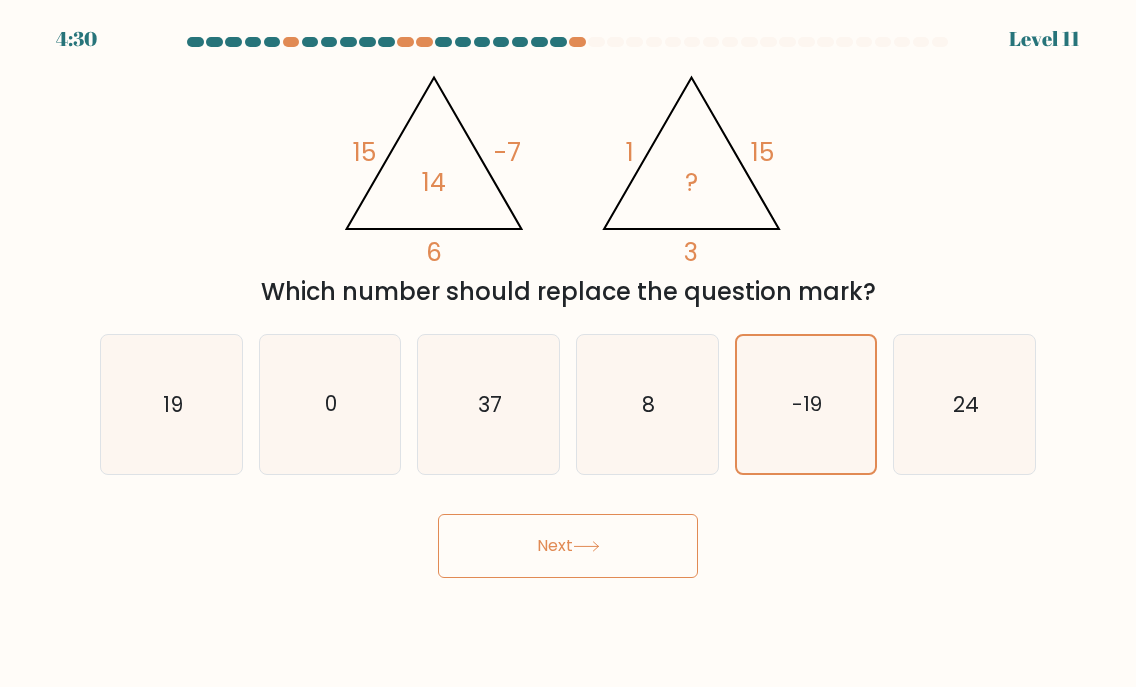 click 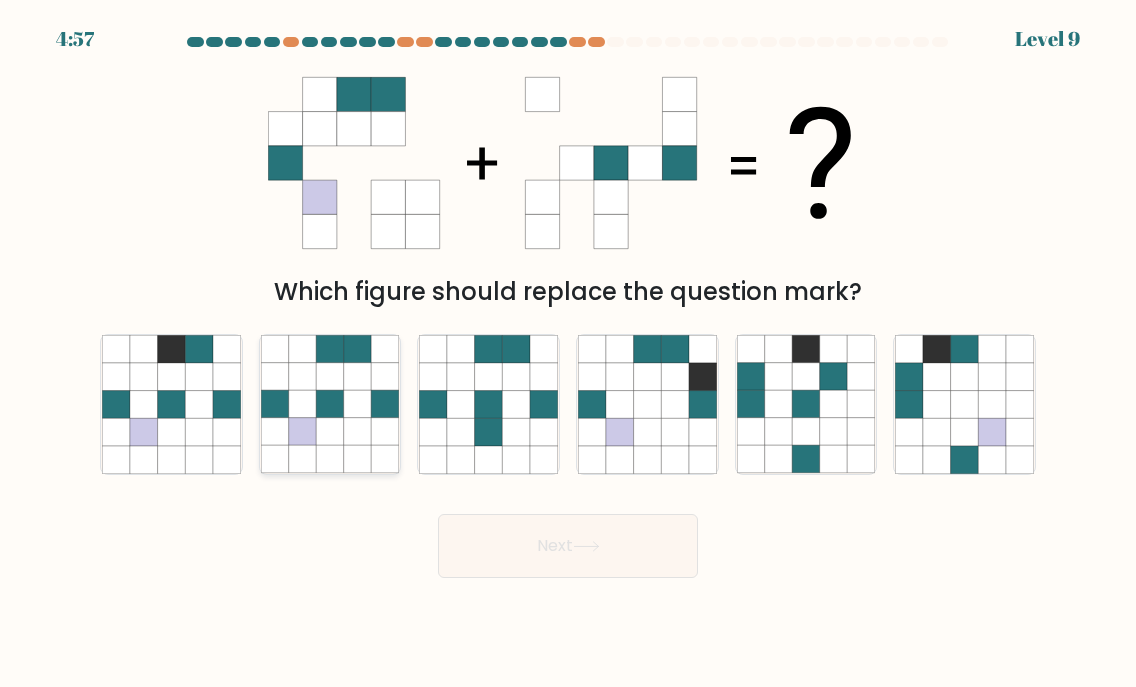 click 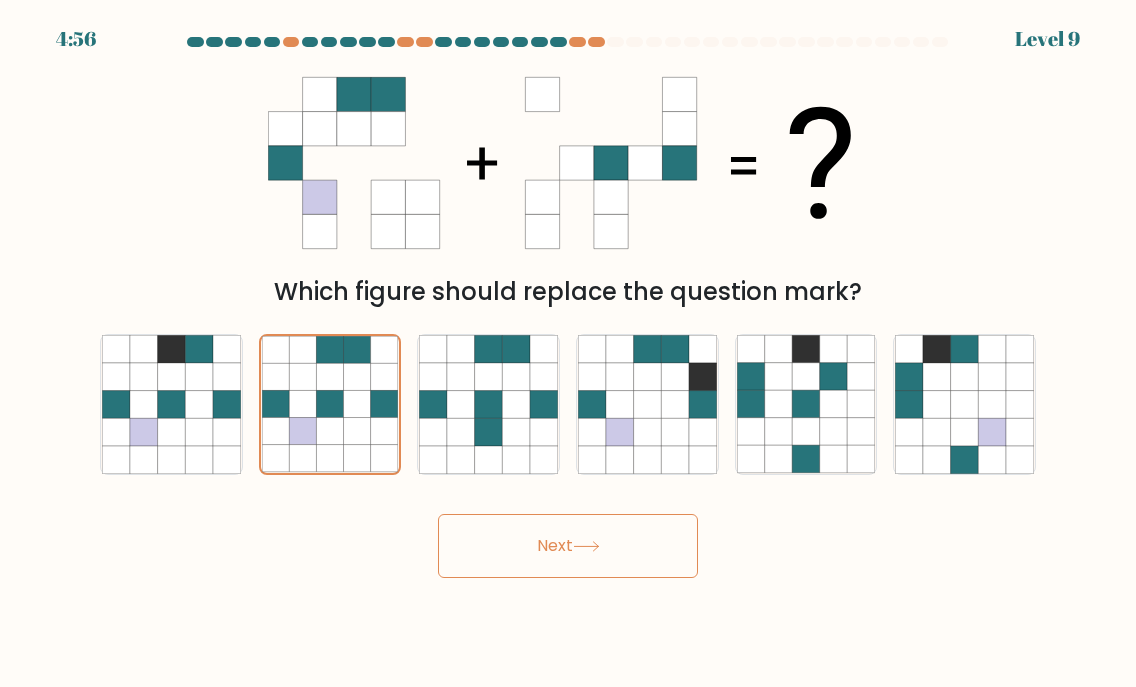 click on "Next" at bounding box center [568, 546] 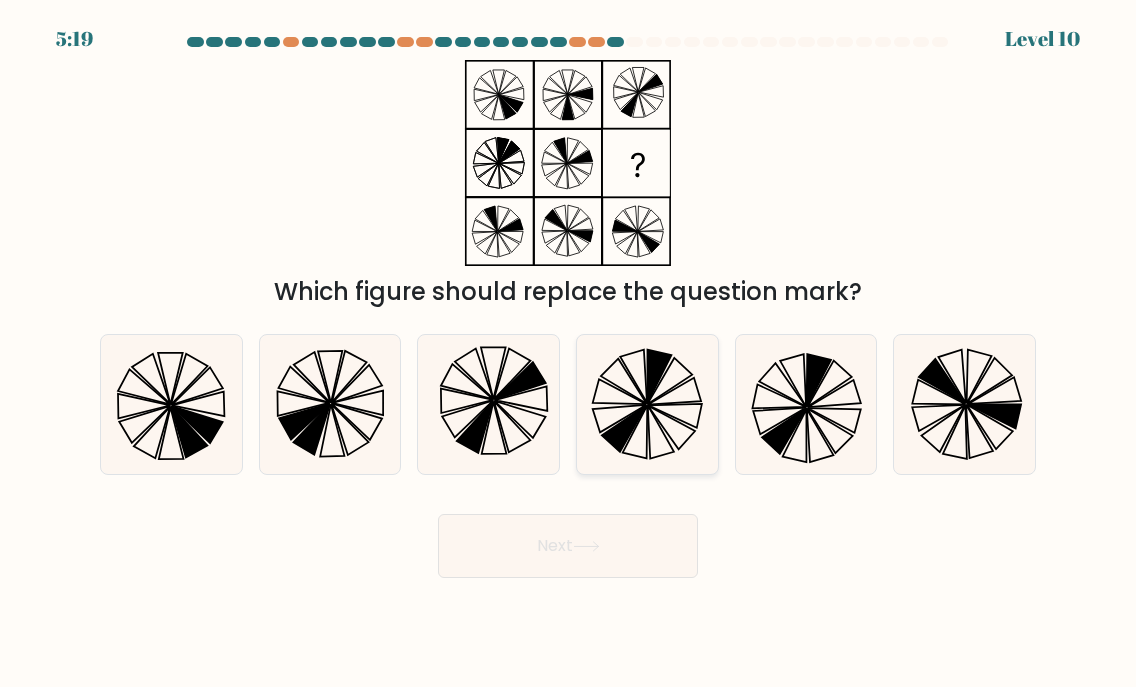 click 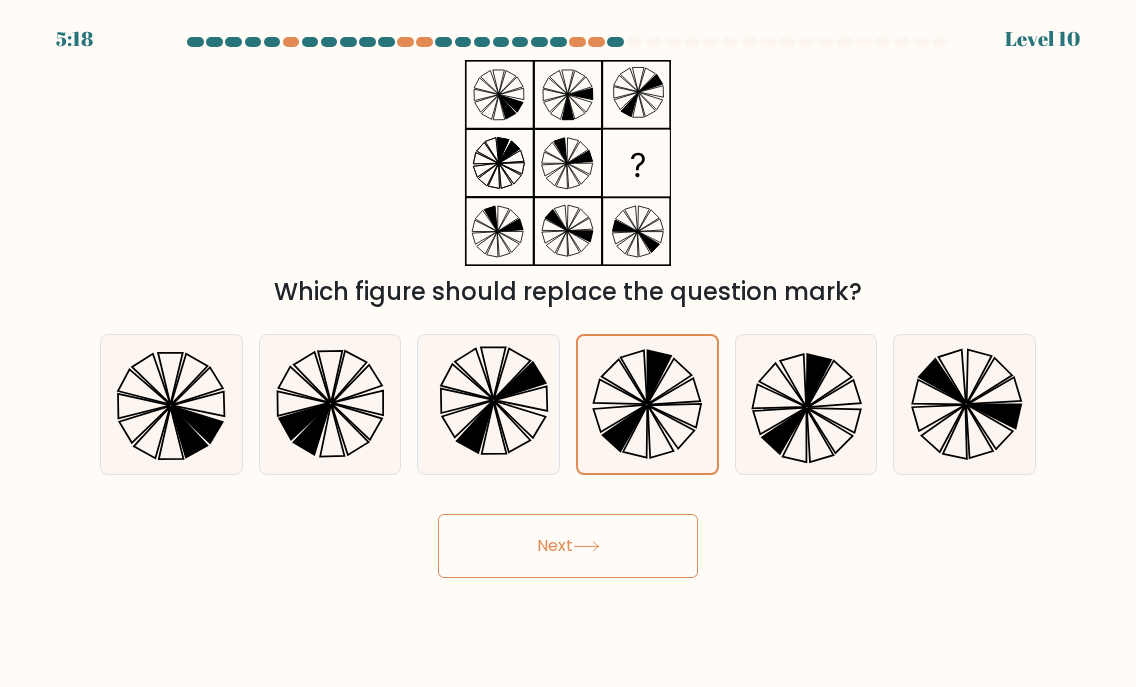 click on "Next" at bounding box center [568, 546] 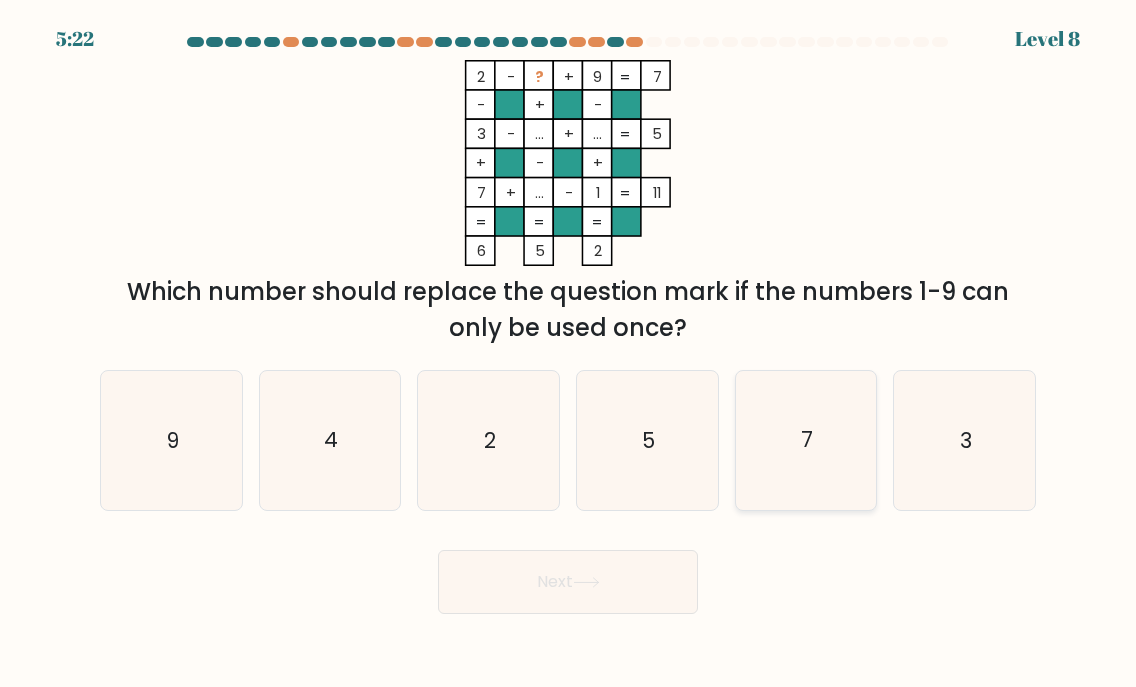 click on "7" 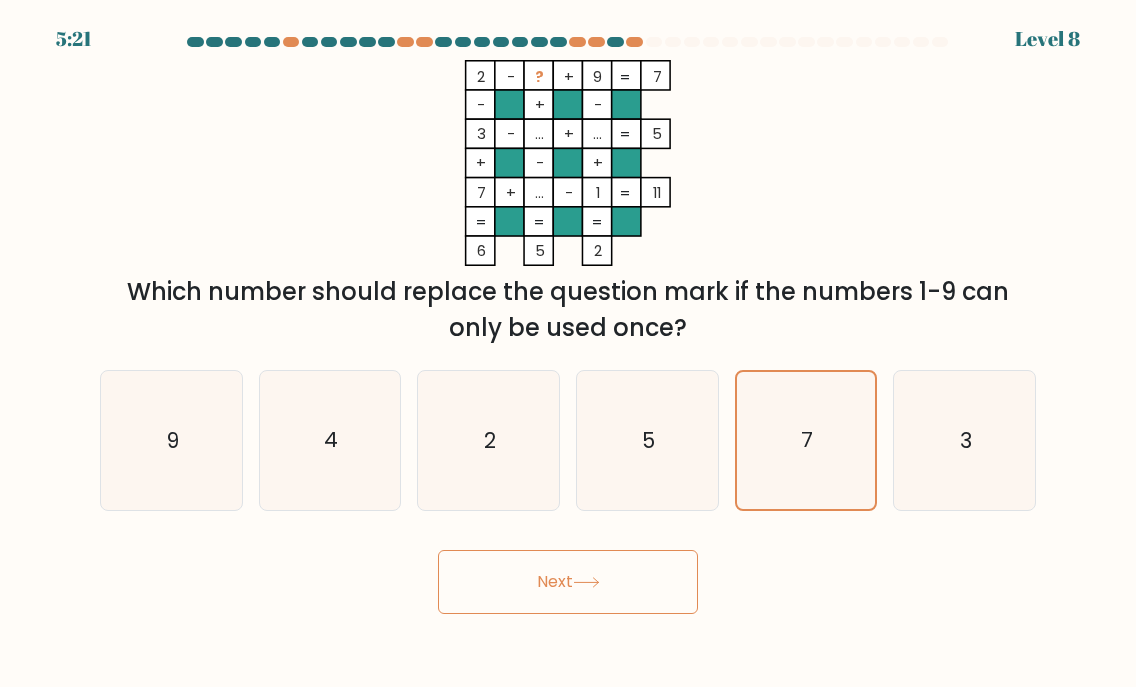 click on "Next" at bounding box center [568, 582] 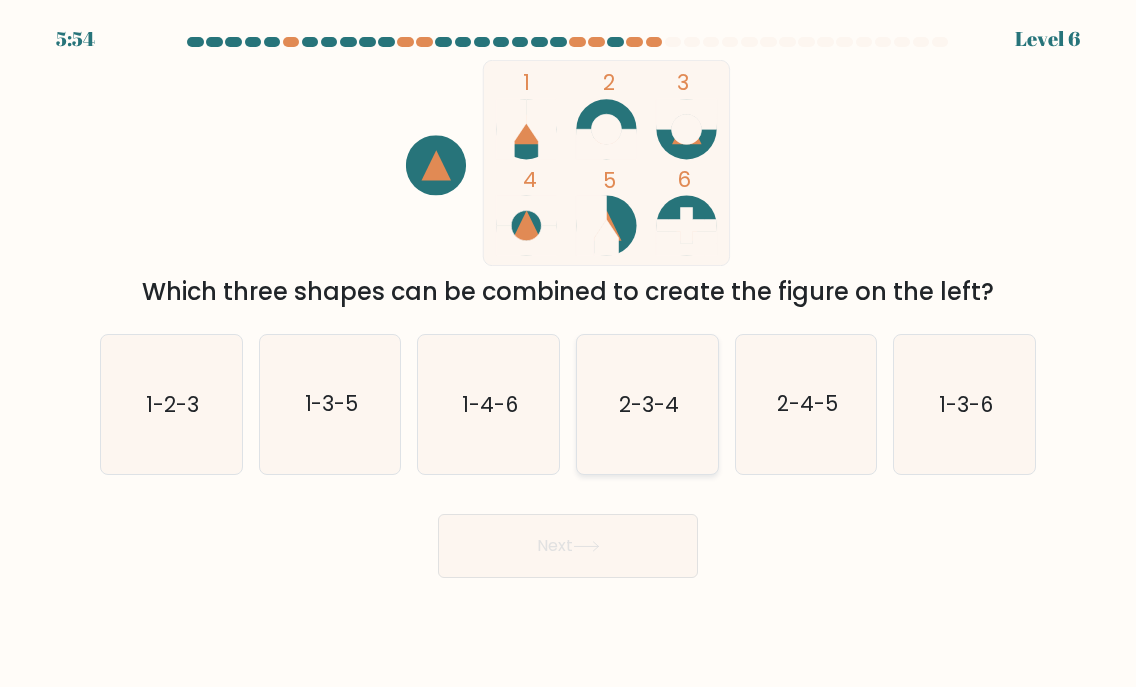 click on "2-3-4" 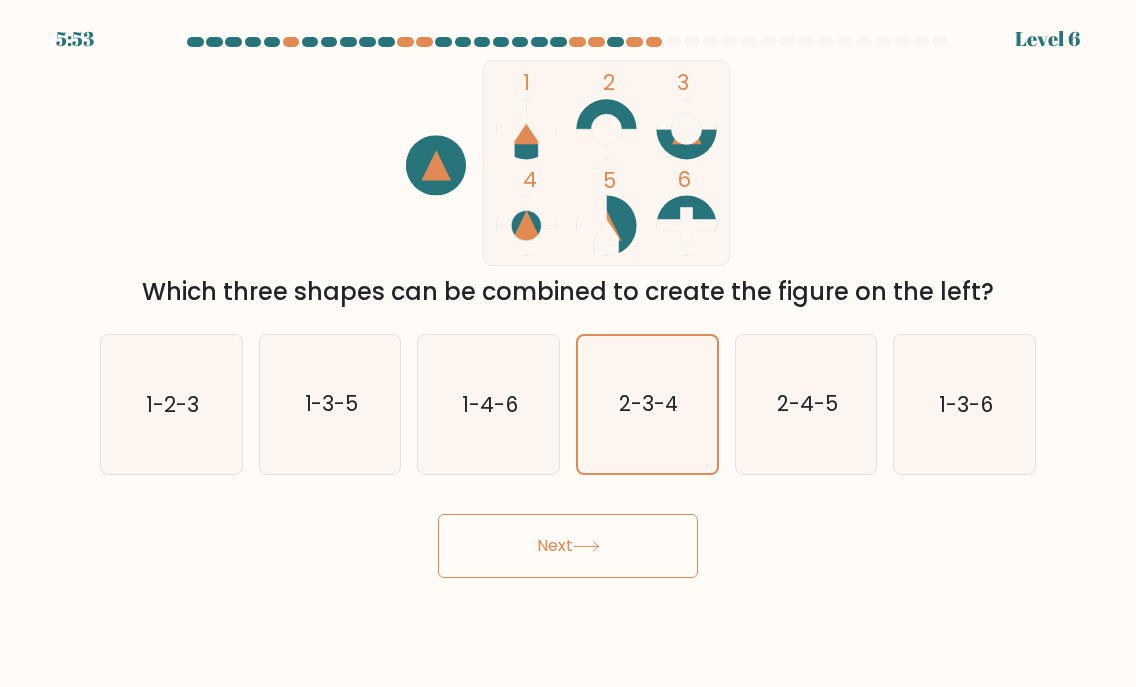 click 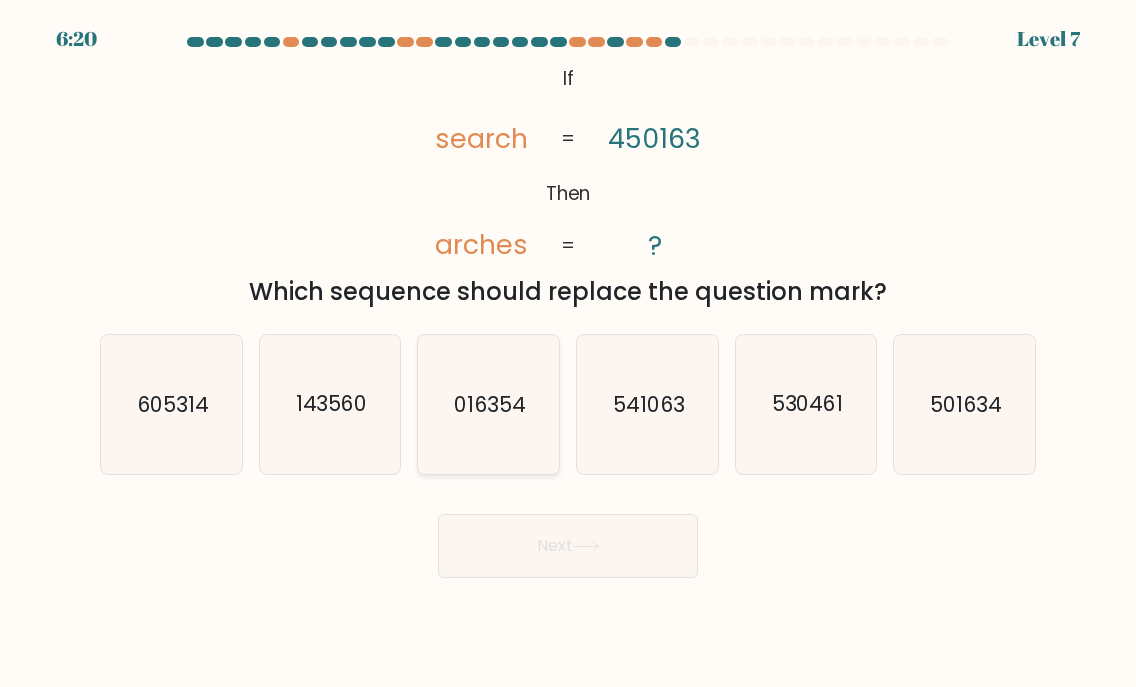 click on "016354" 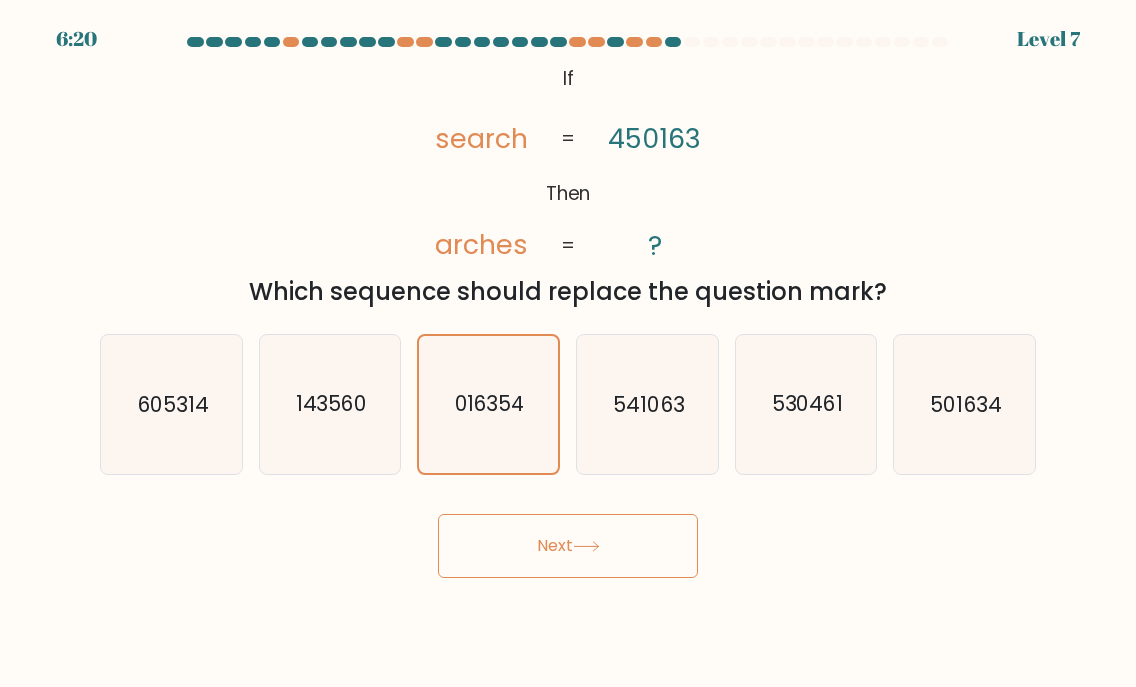 click on "Next" at bounding box center (568, 546) 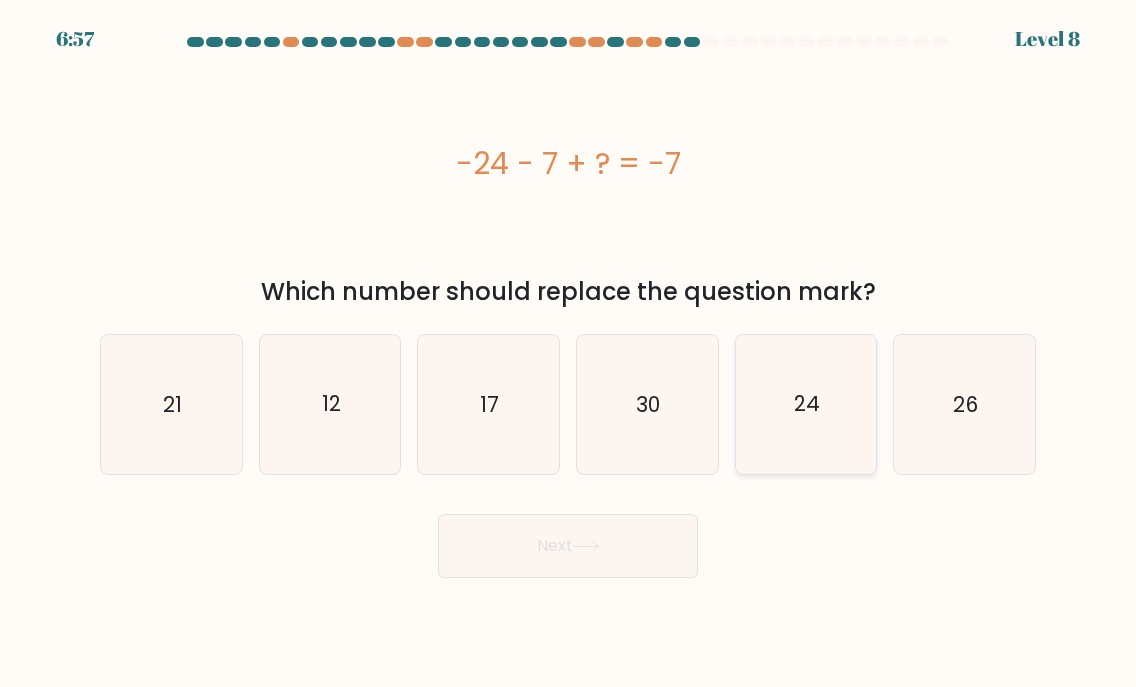 click on "24" 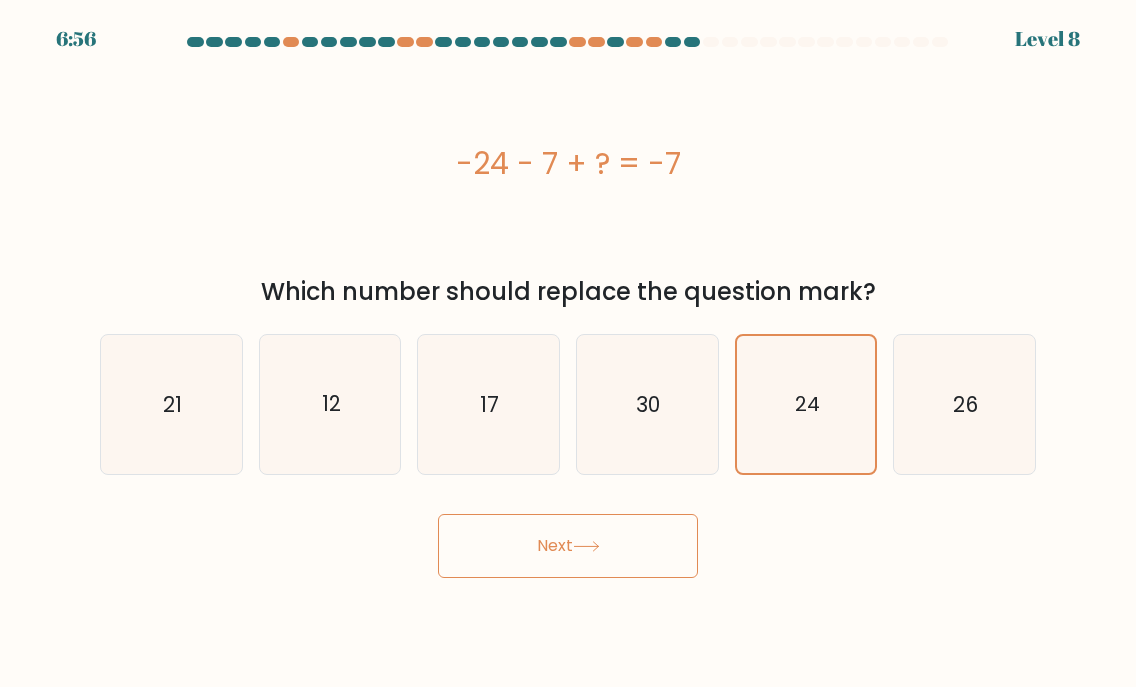 click on "Next" at bounding box center [568, 546] 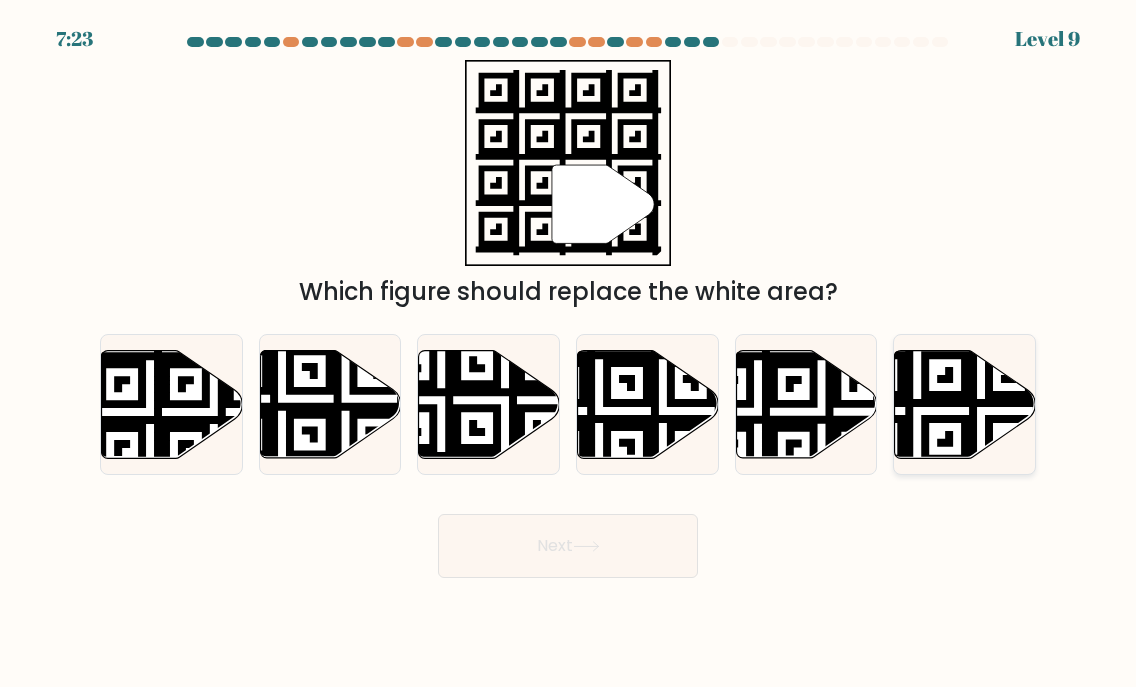 click 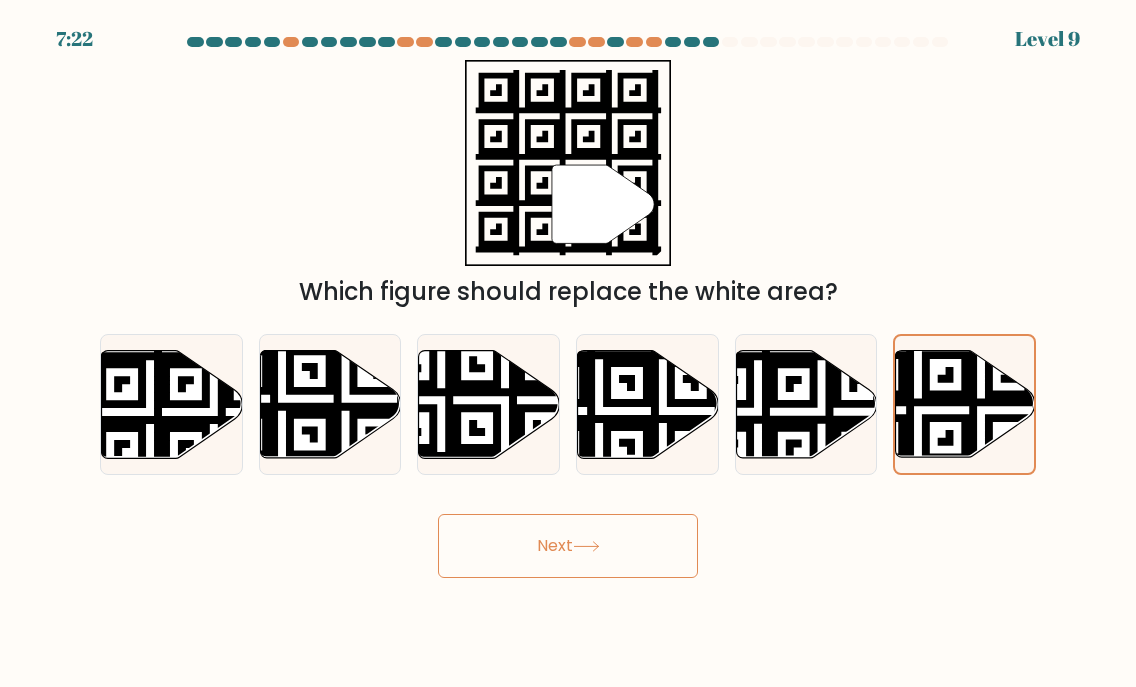 click on "Next" at bounding box center (568, 546) 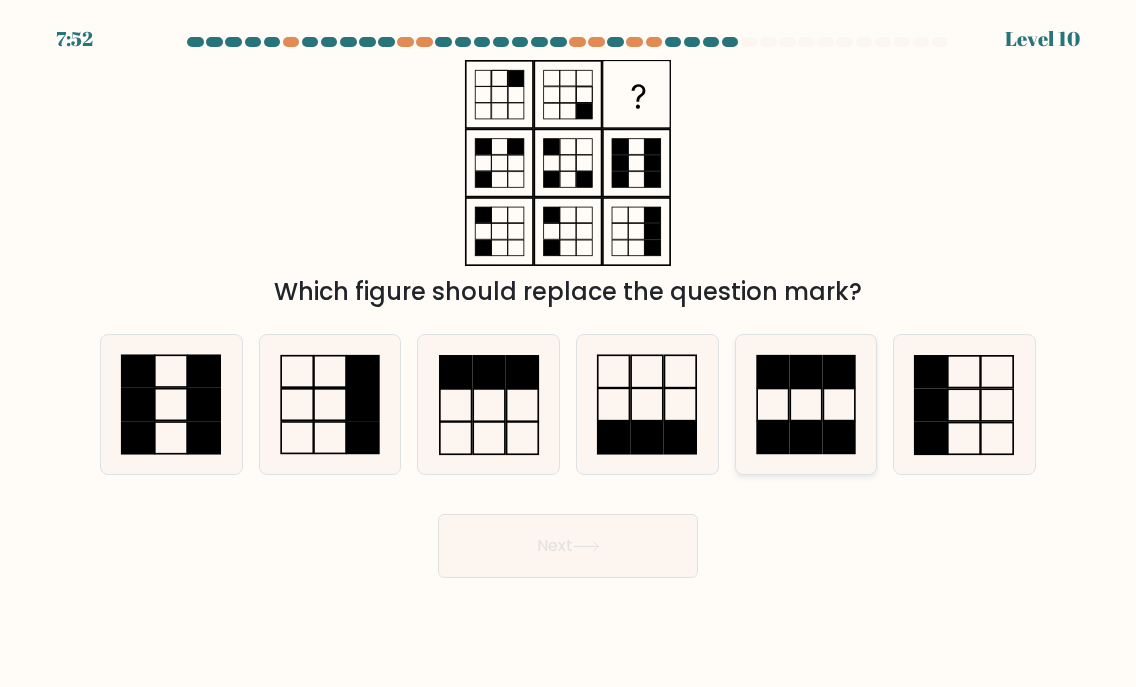 click 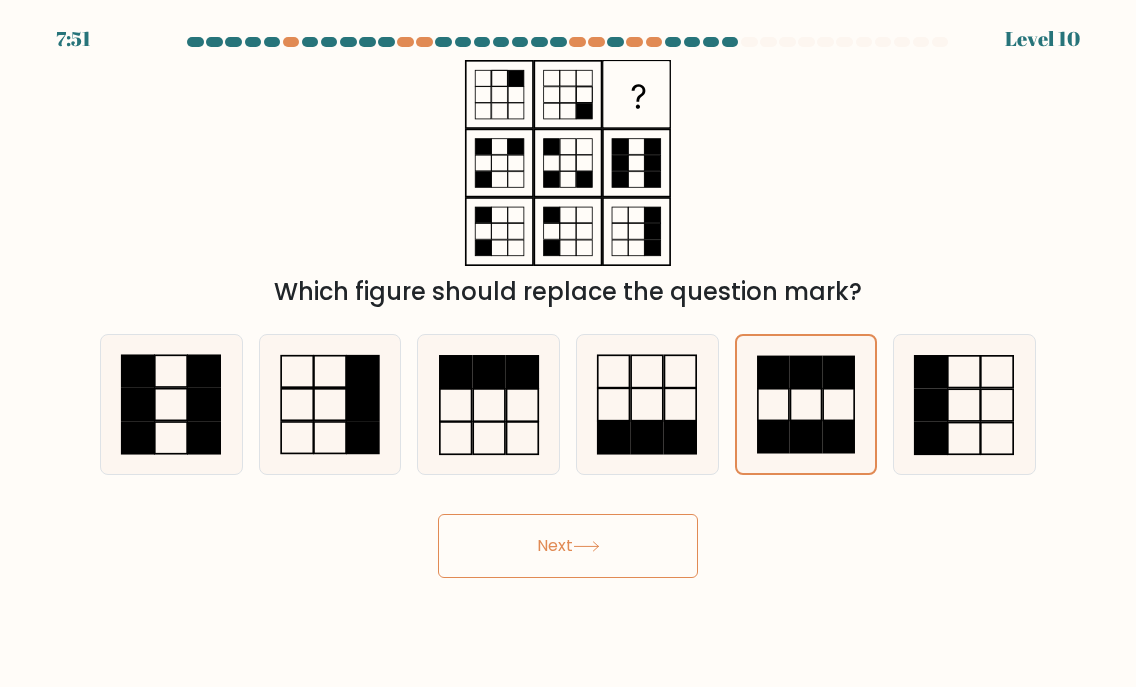 click on "Next" at bounding box center (568, 546) 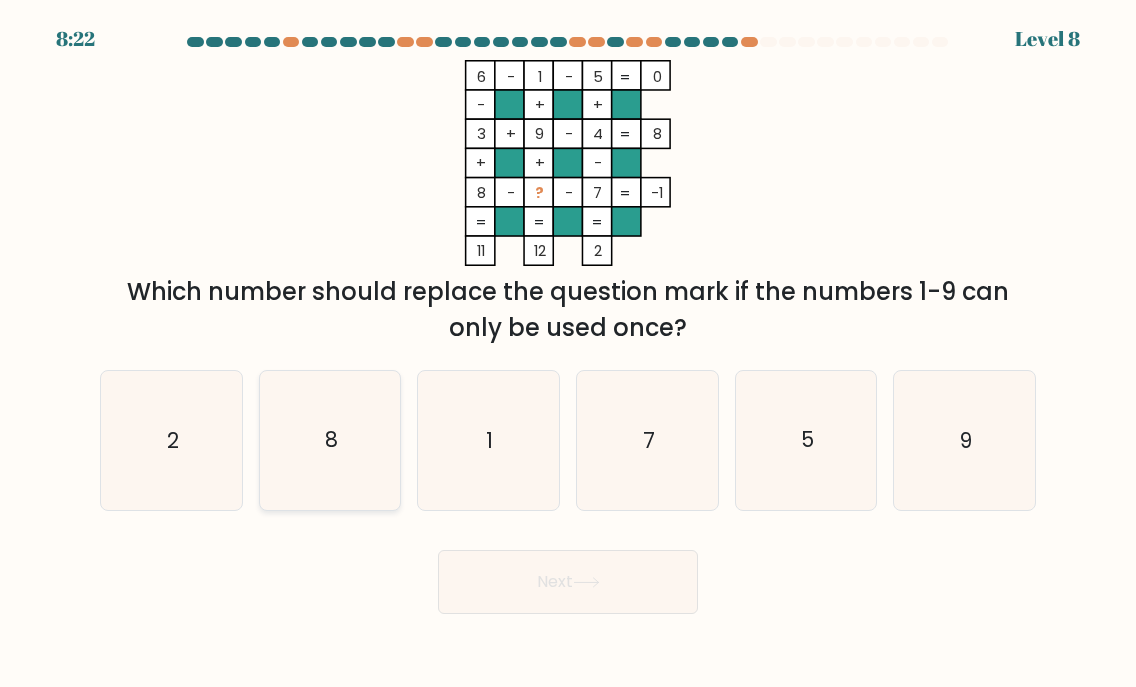 click on "8" 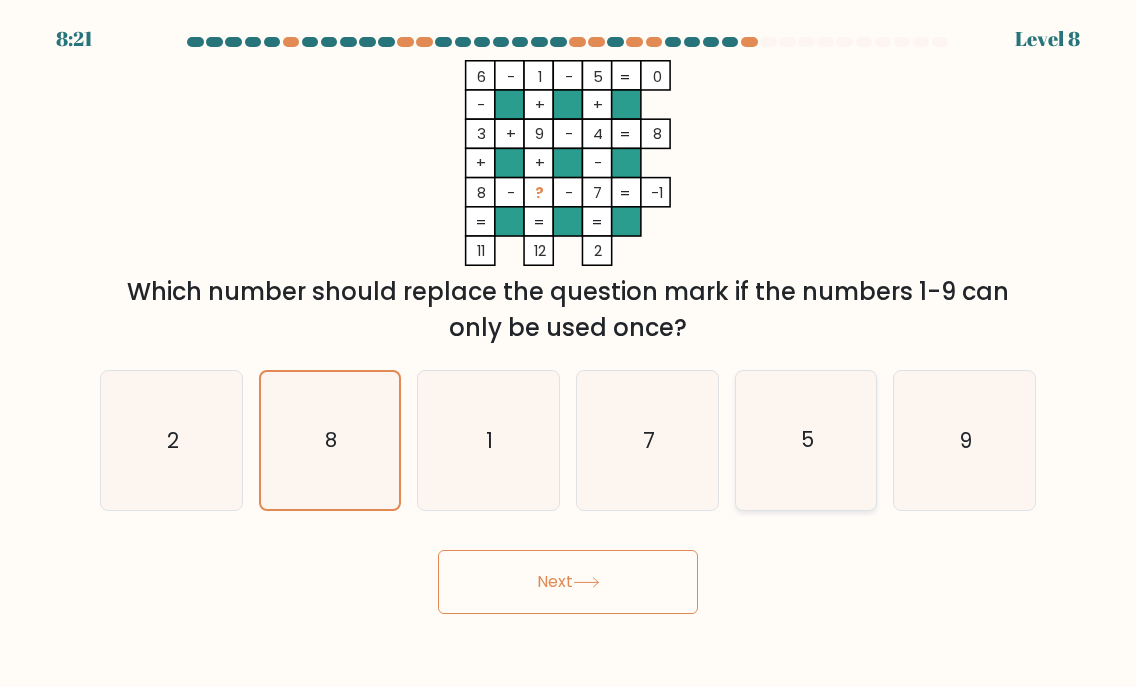 click on "5" 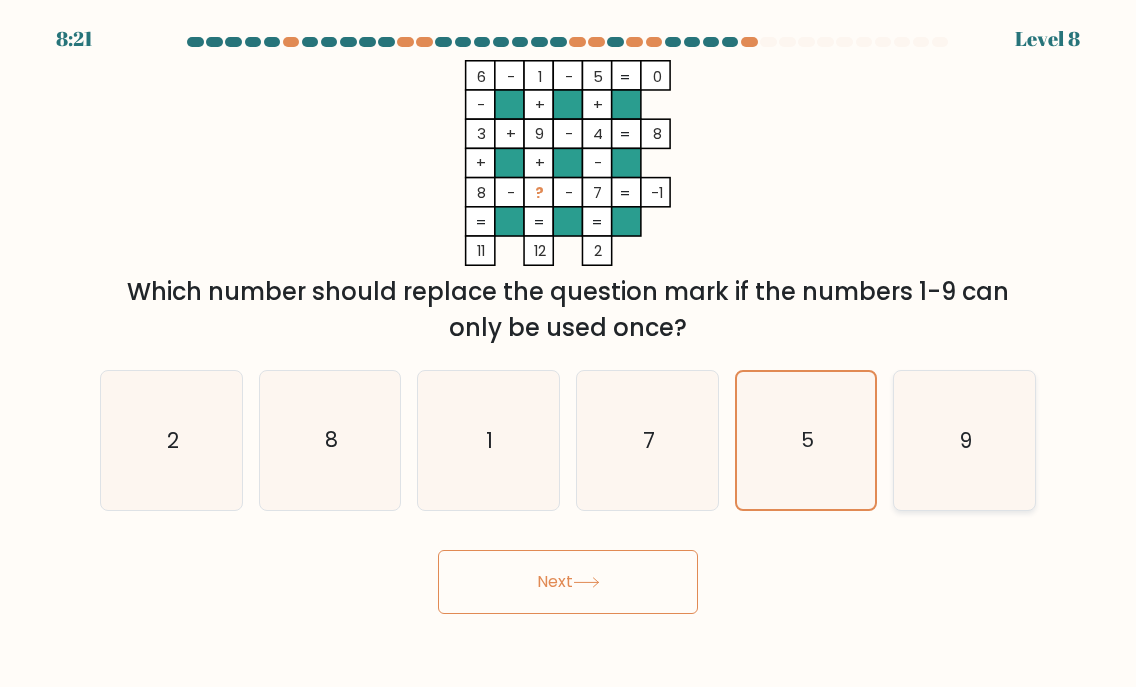 click on "9" 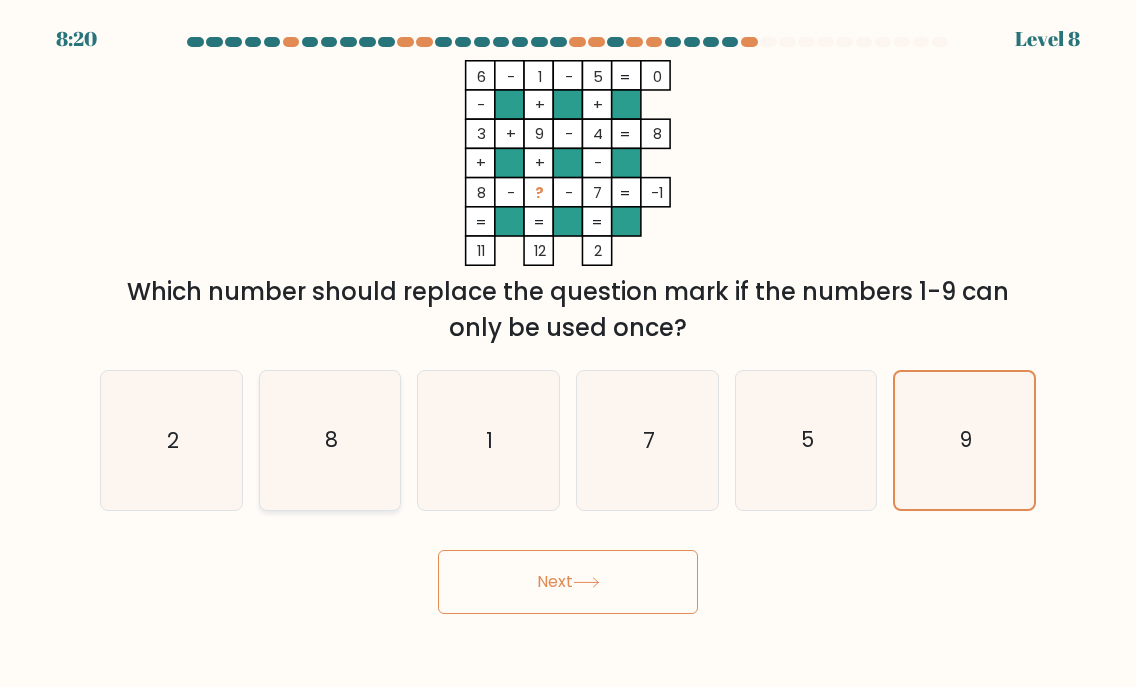 click on "8" 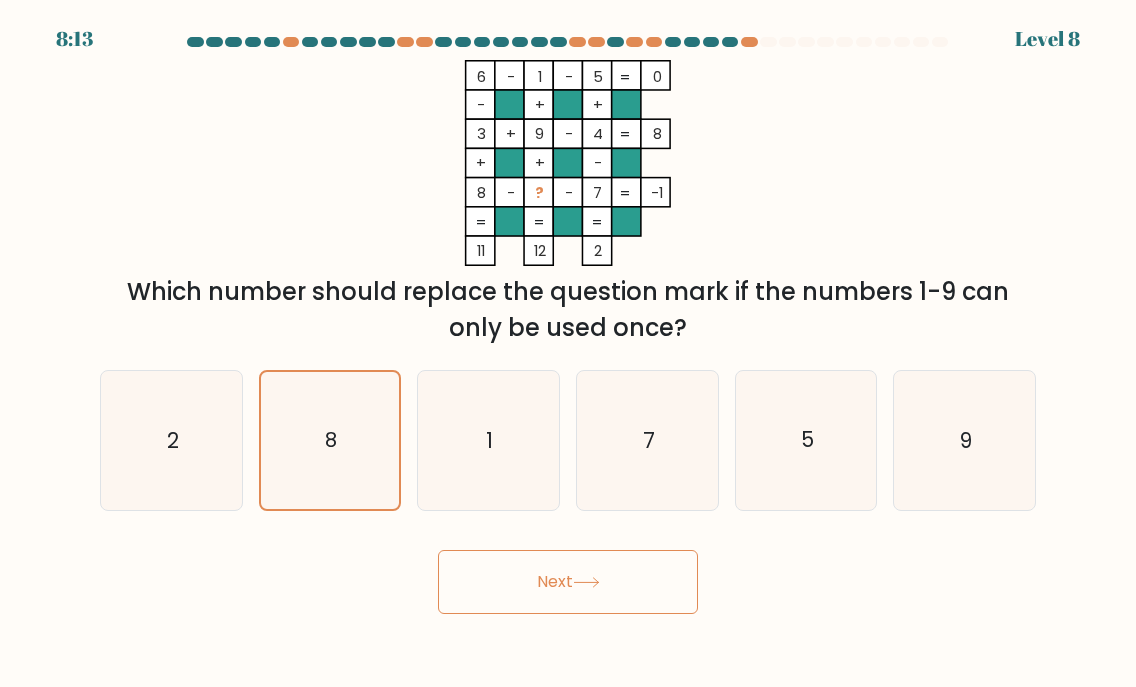 click on "Next" at bounding box center [568, 582] 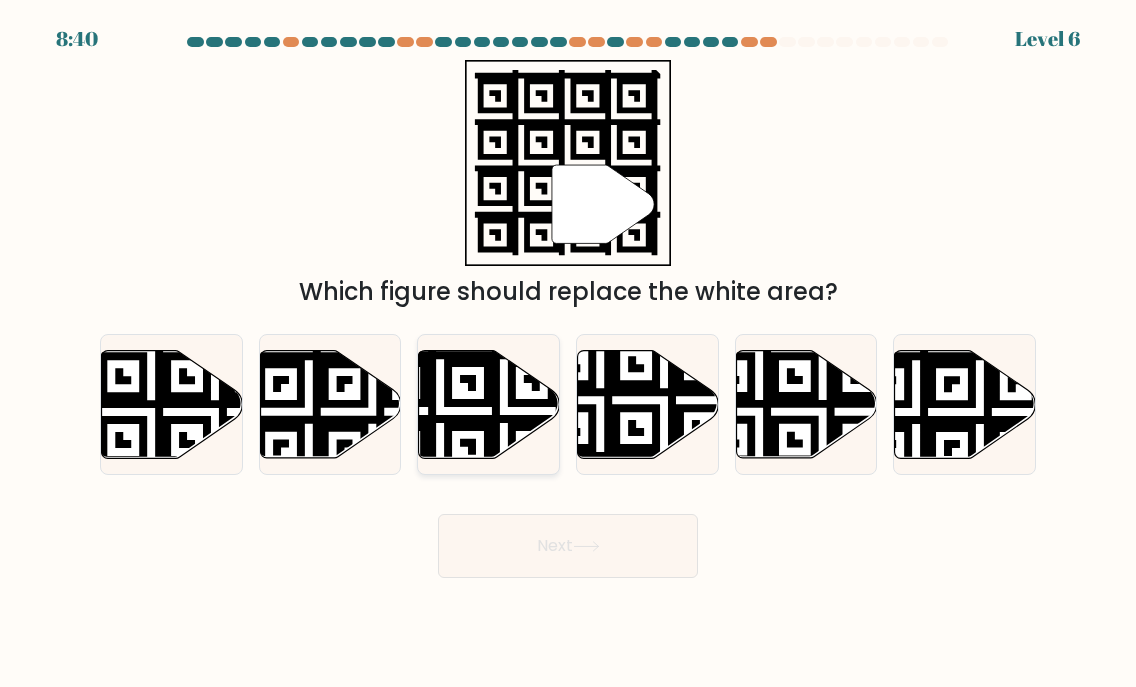 click 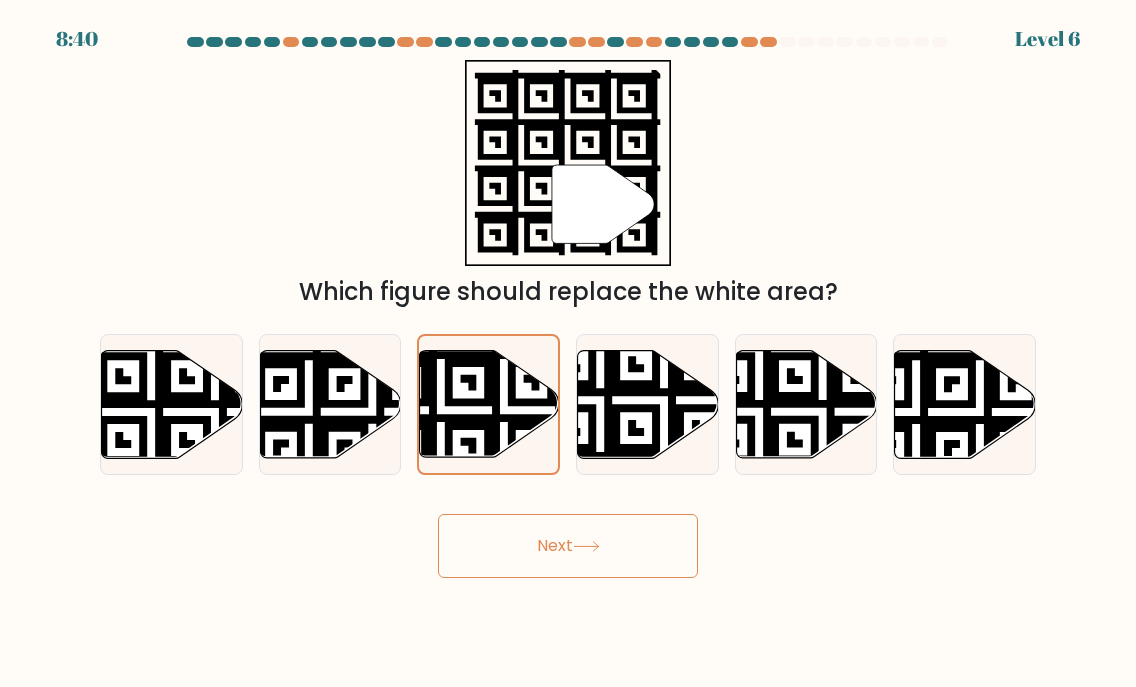 click on "Next" at bounding box center [568, 546] 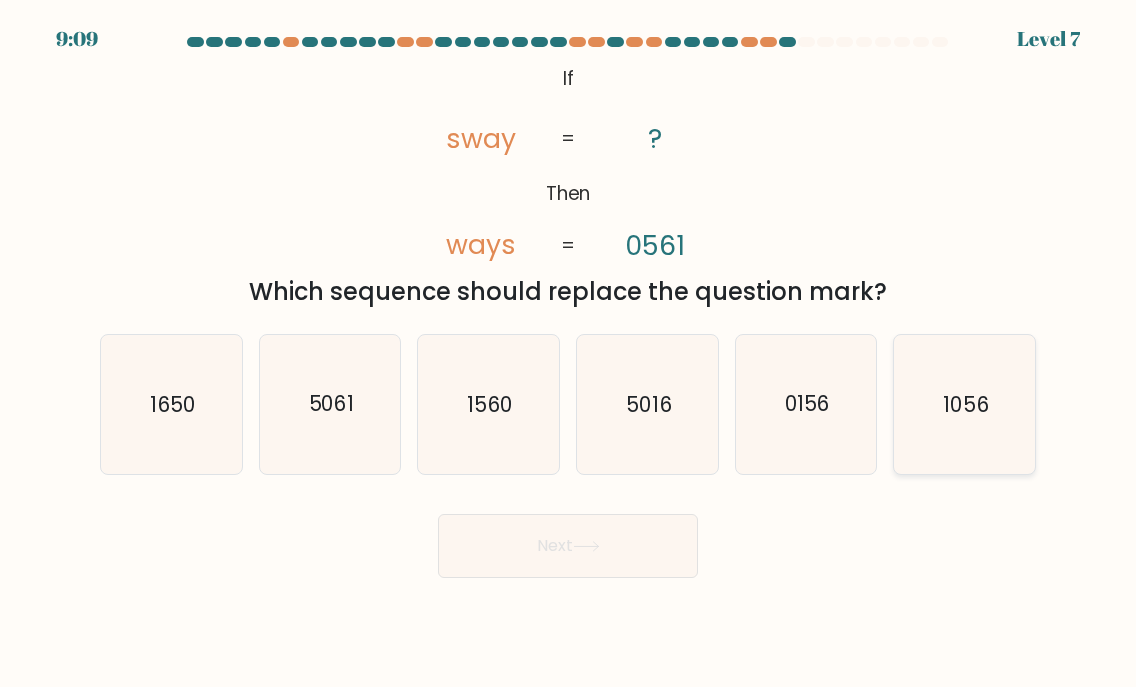 click on "1056" 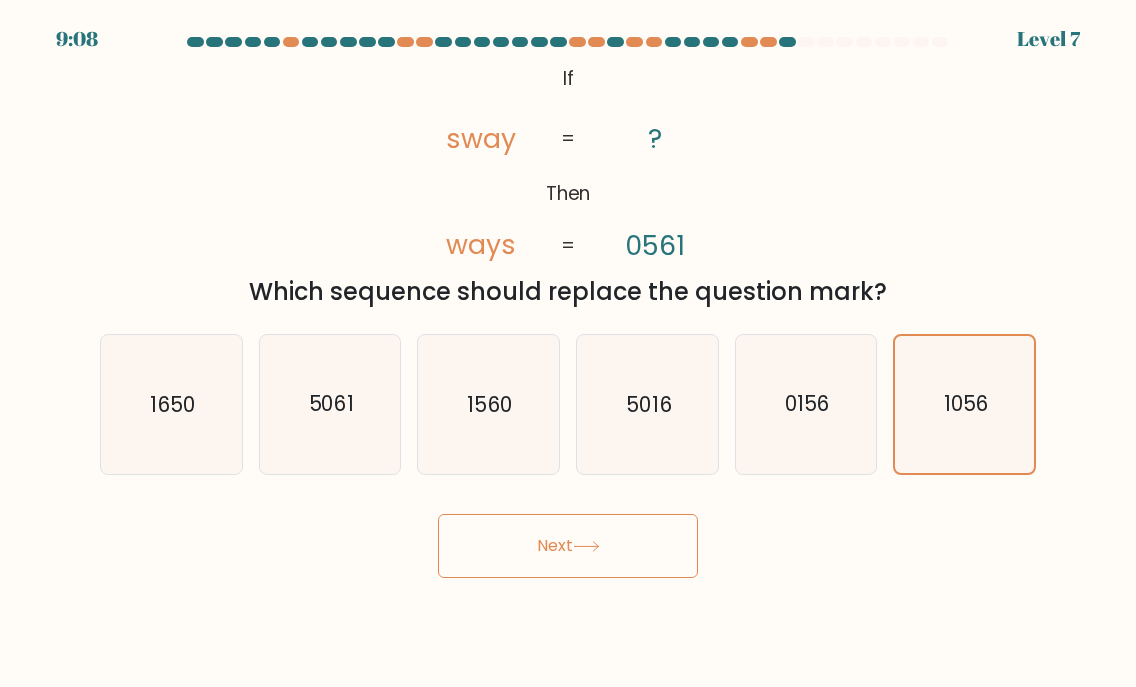click on "Next" at bounding box center (568, 546) 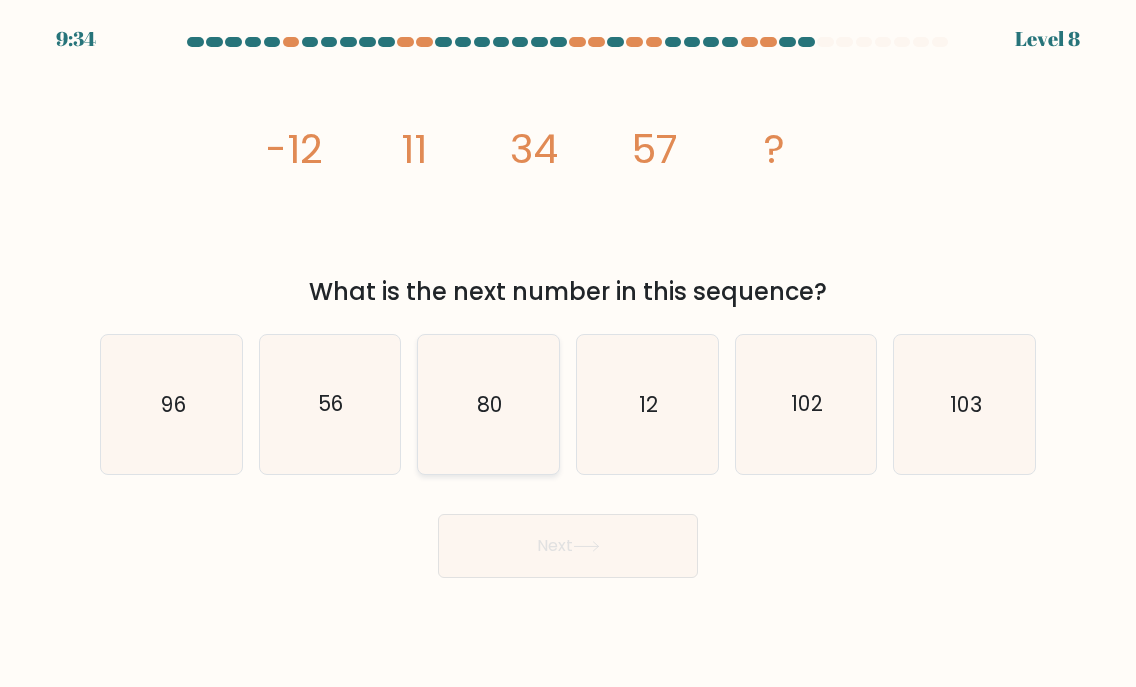 click on "80" 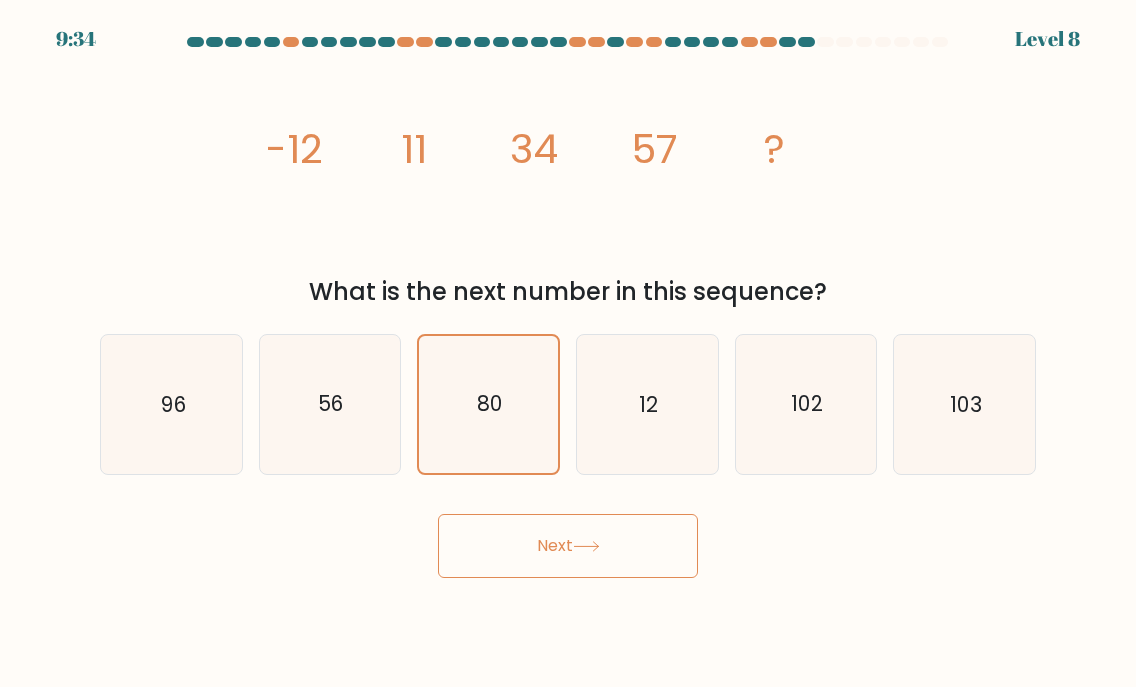 click on "Next" at bounding box center [568, 546] 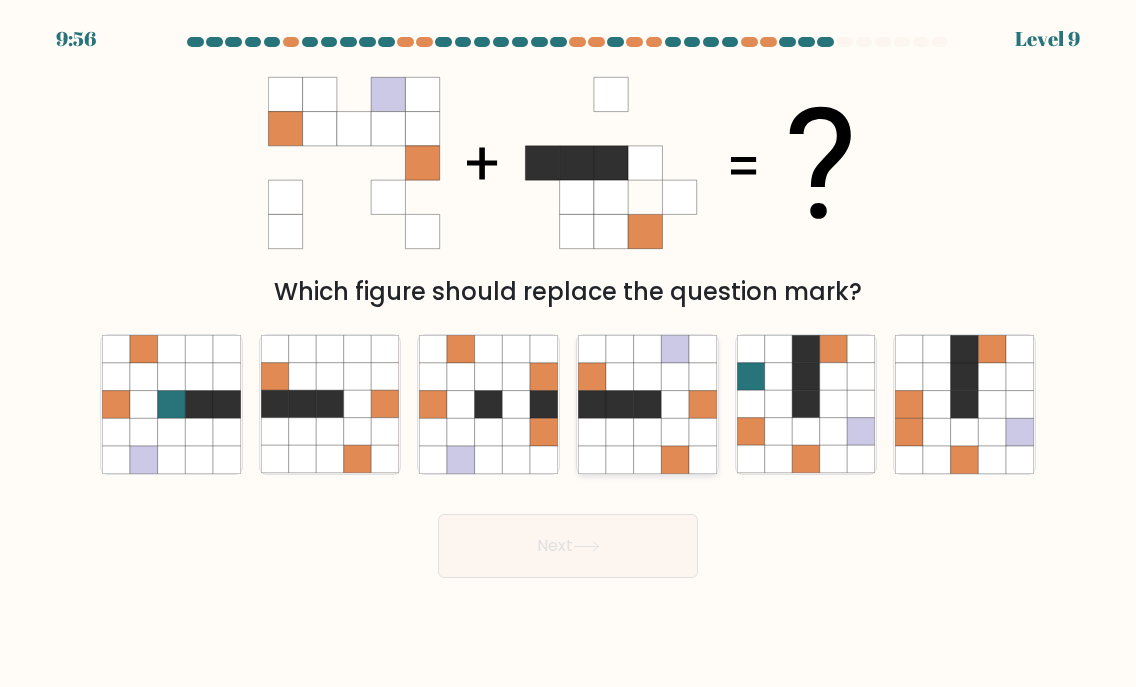 click 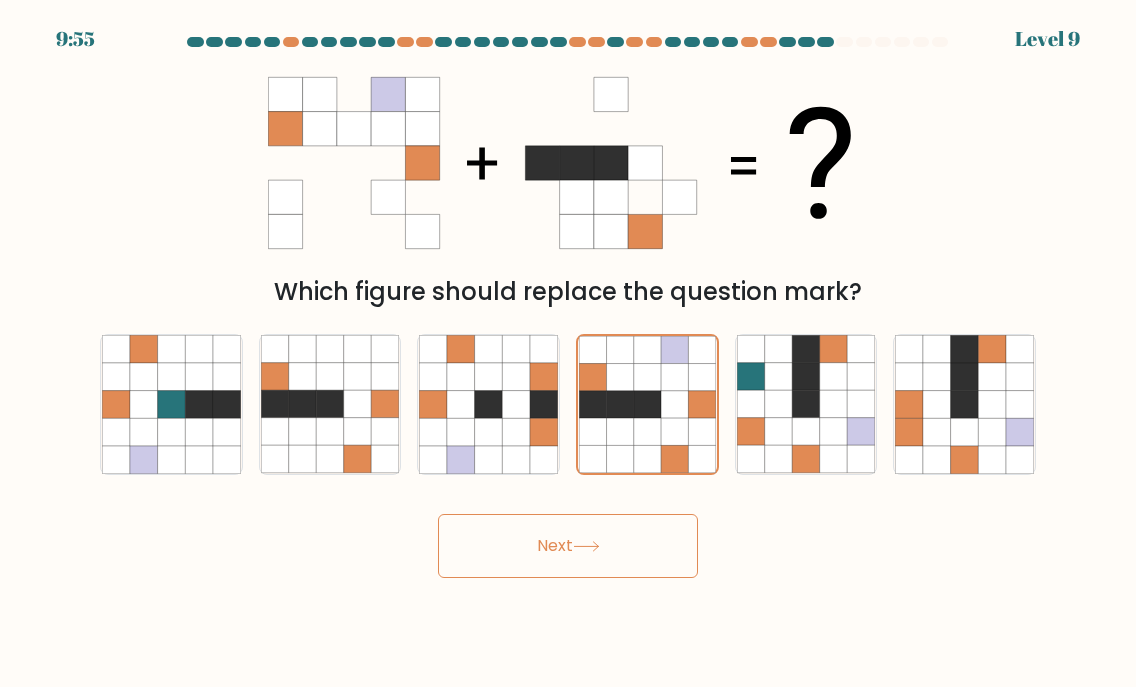 click on "Next" at bounding box center (568, 546) 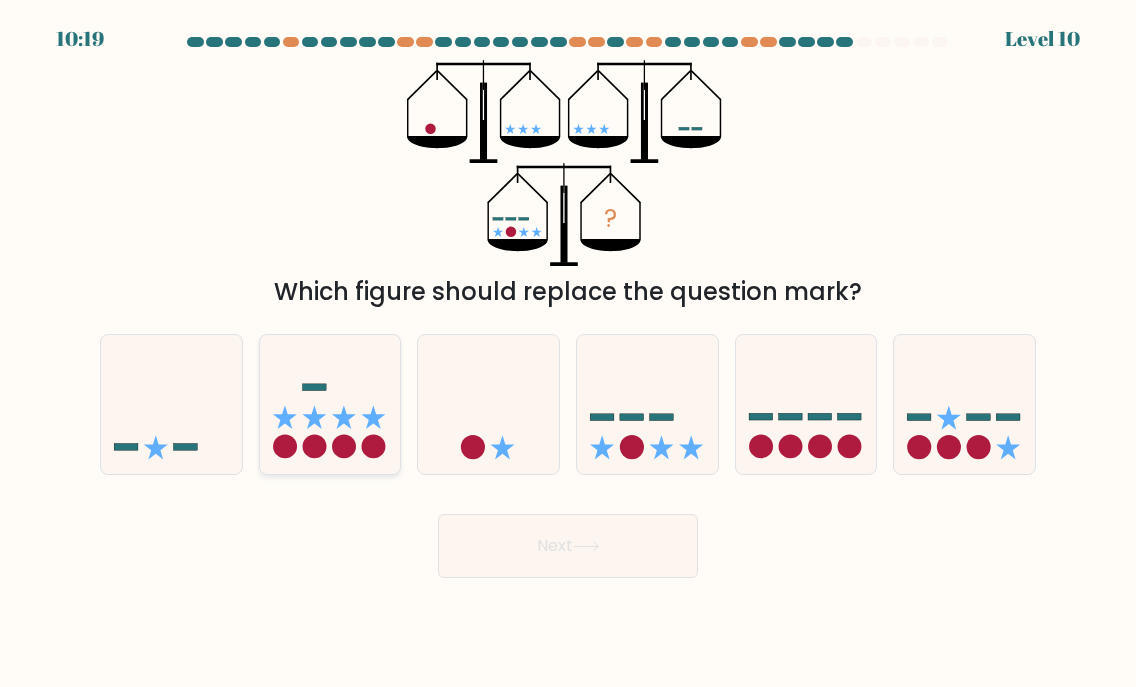 click 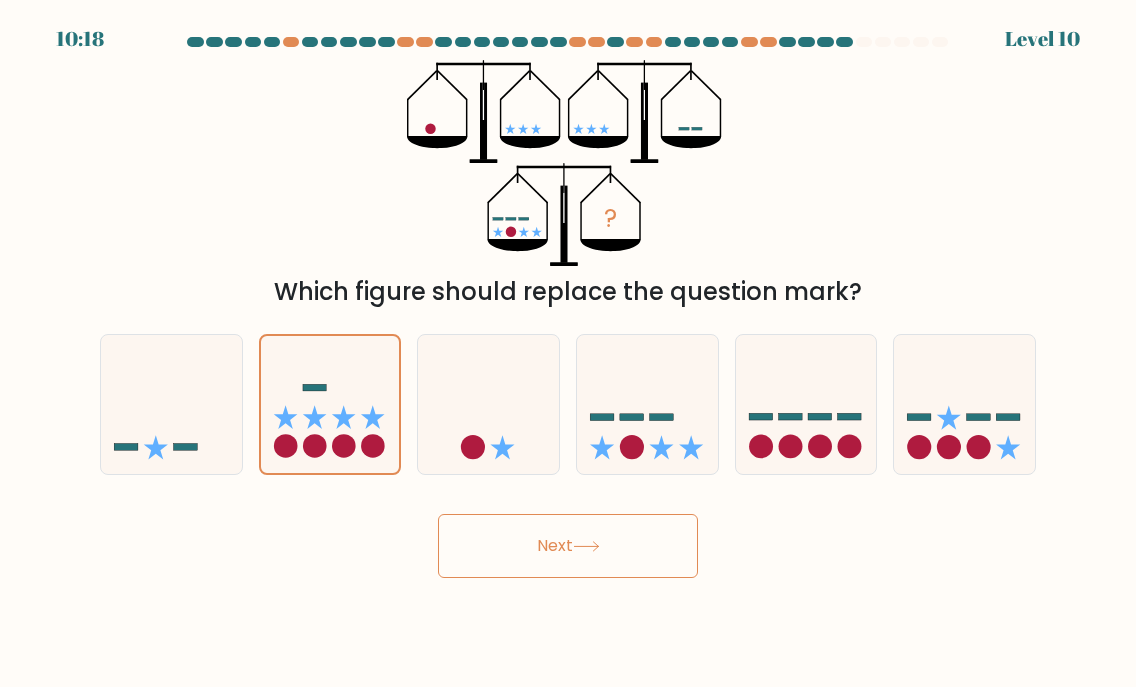 click on "Next" at bounding box center [568, 546] 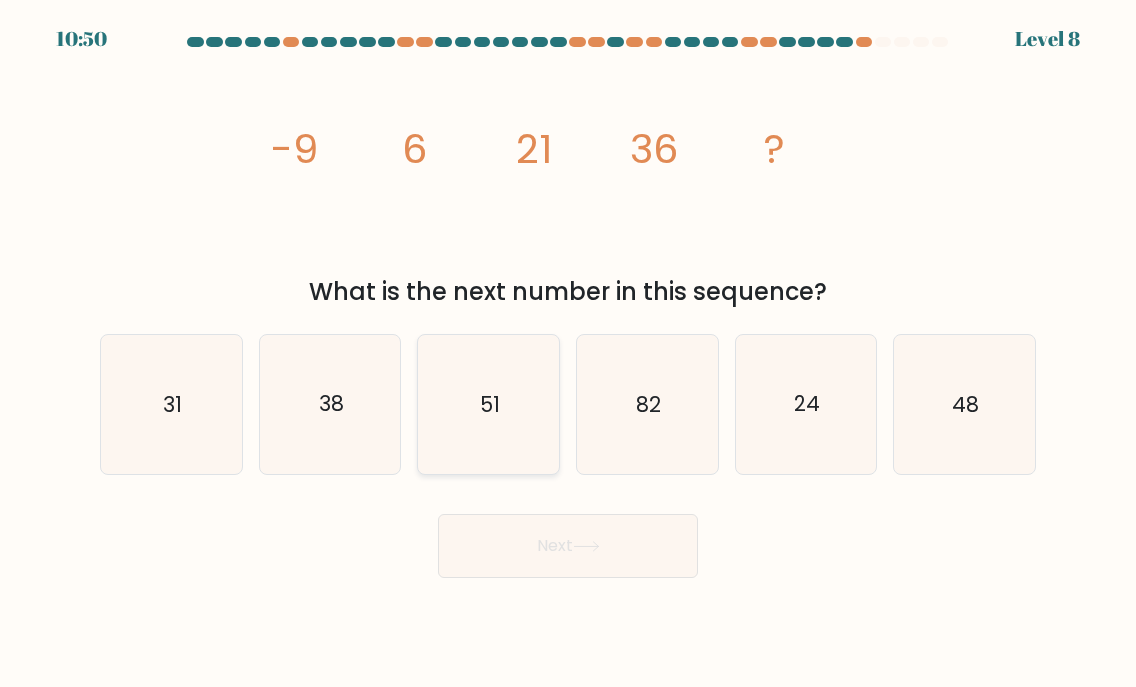 click on "51" 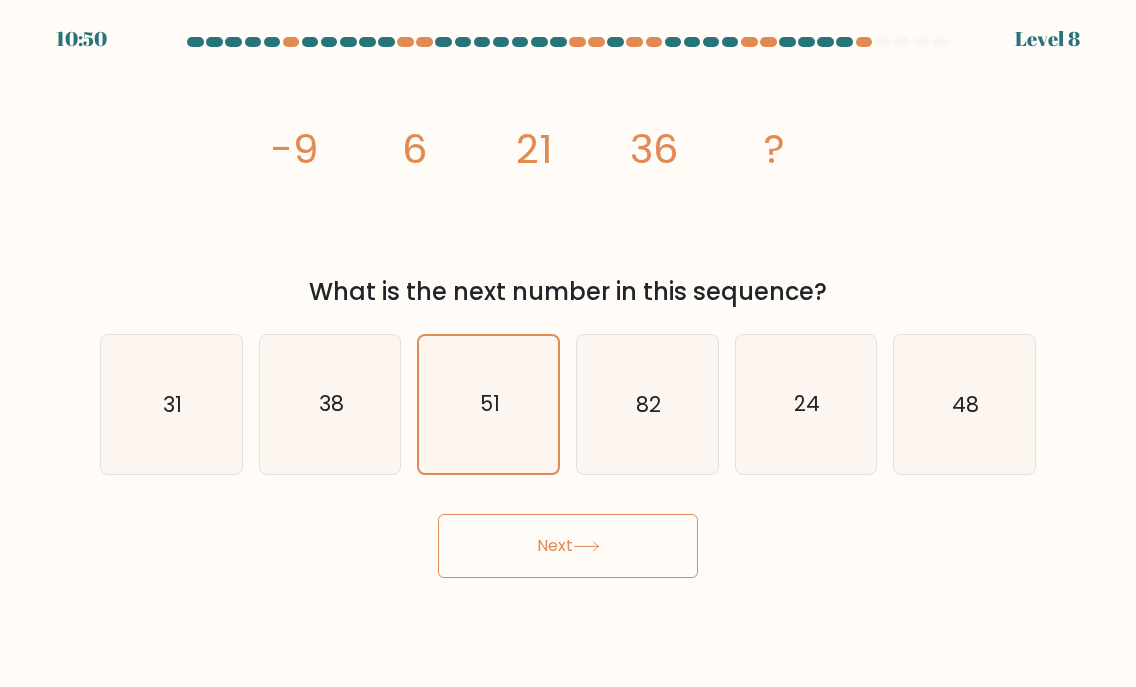 click on "Next" at bounding box center (568, 546) 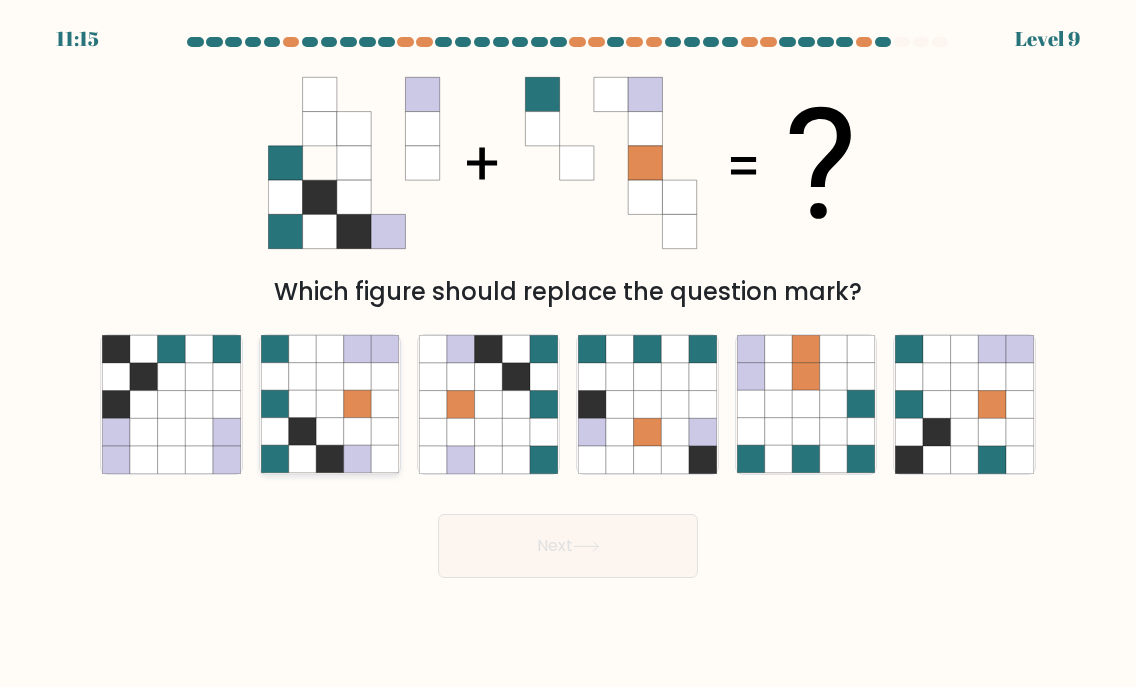 click 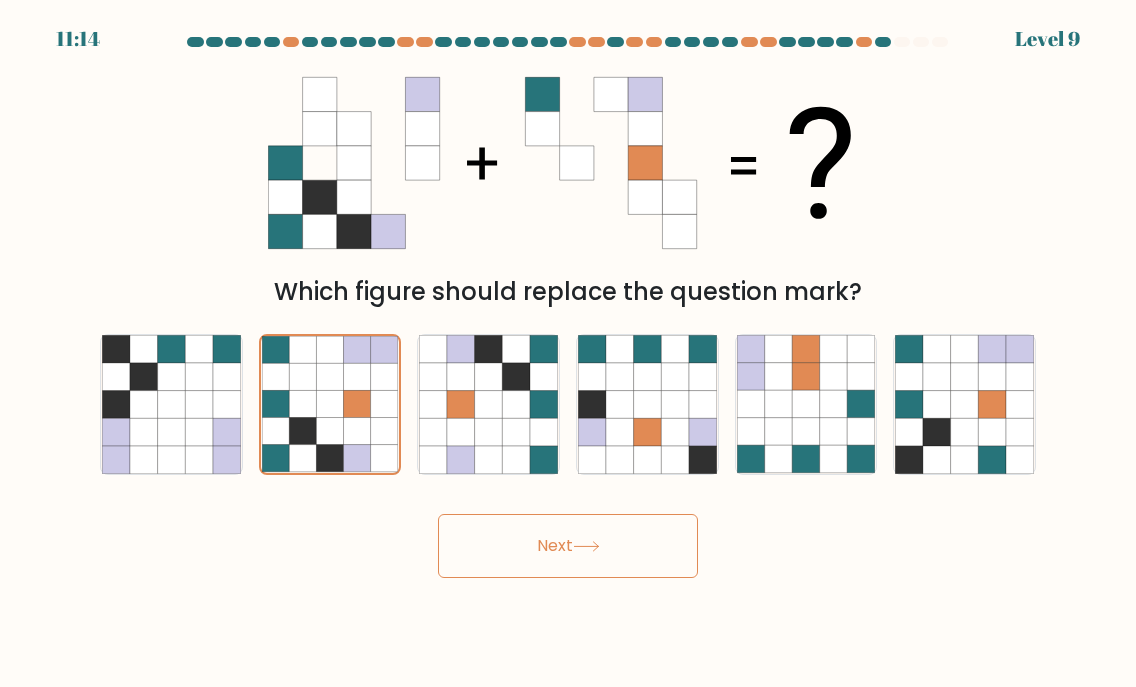click on "Next" at bounding box center [568, 546] 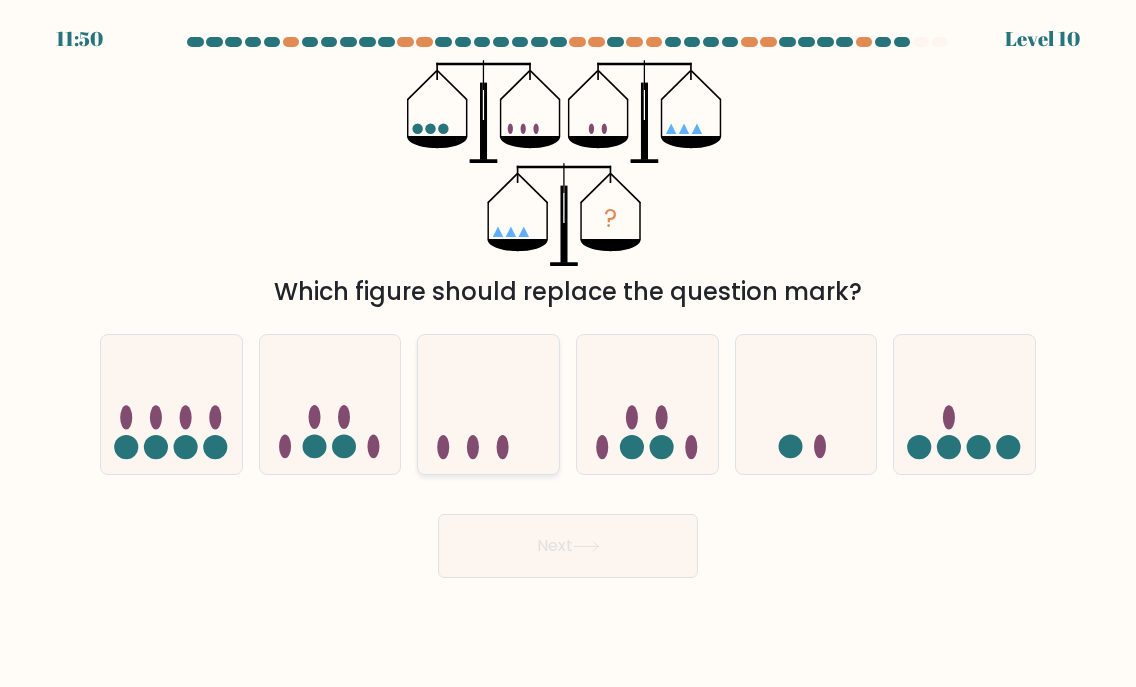 click 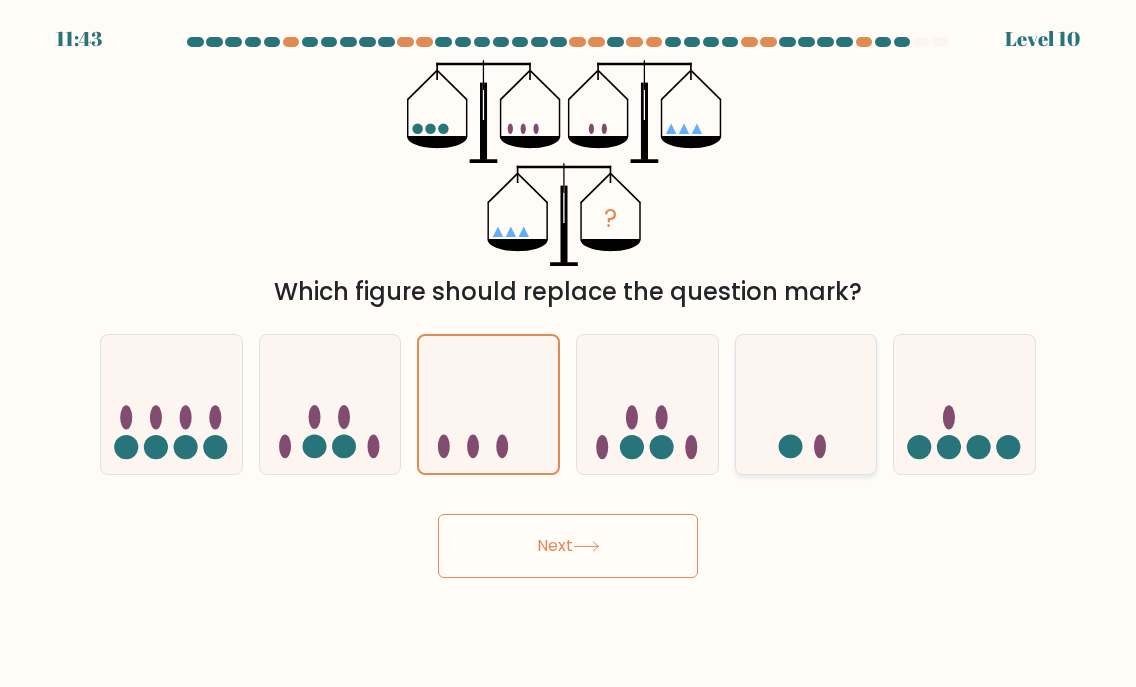 click 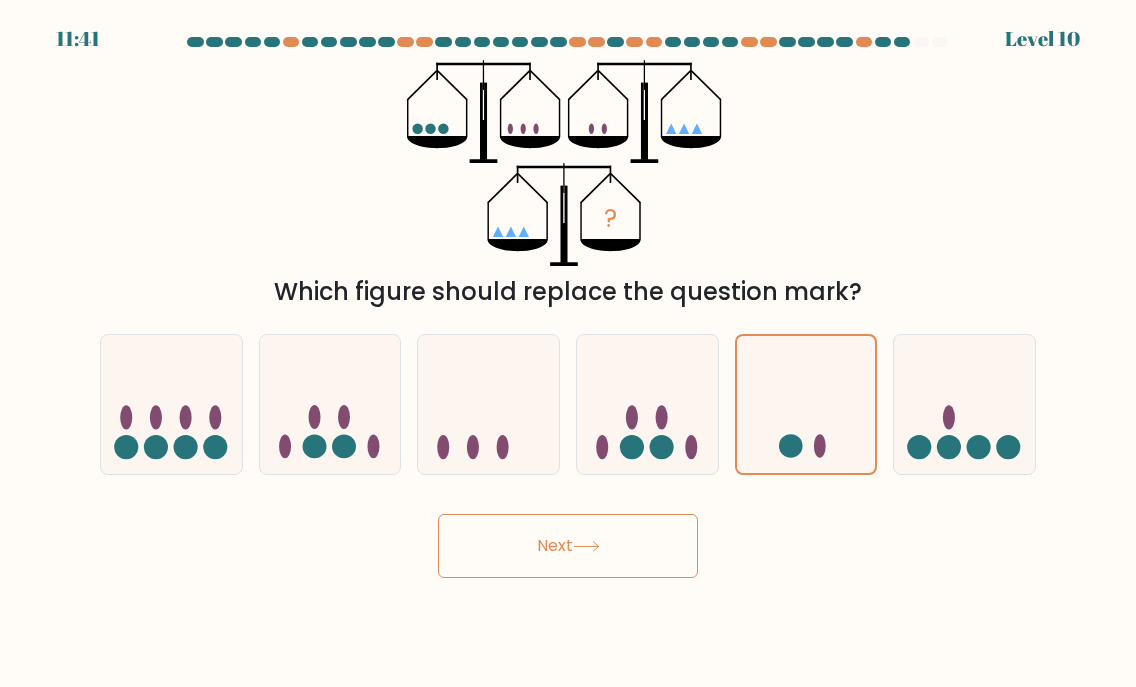 click 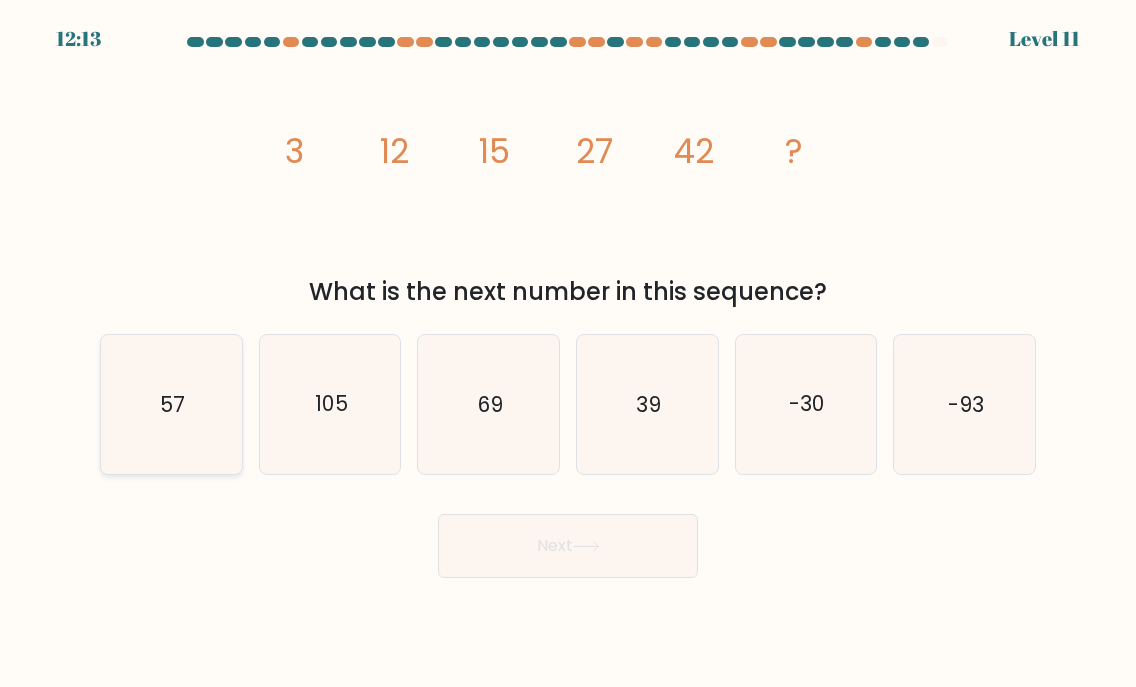 click on "57" 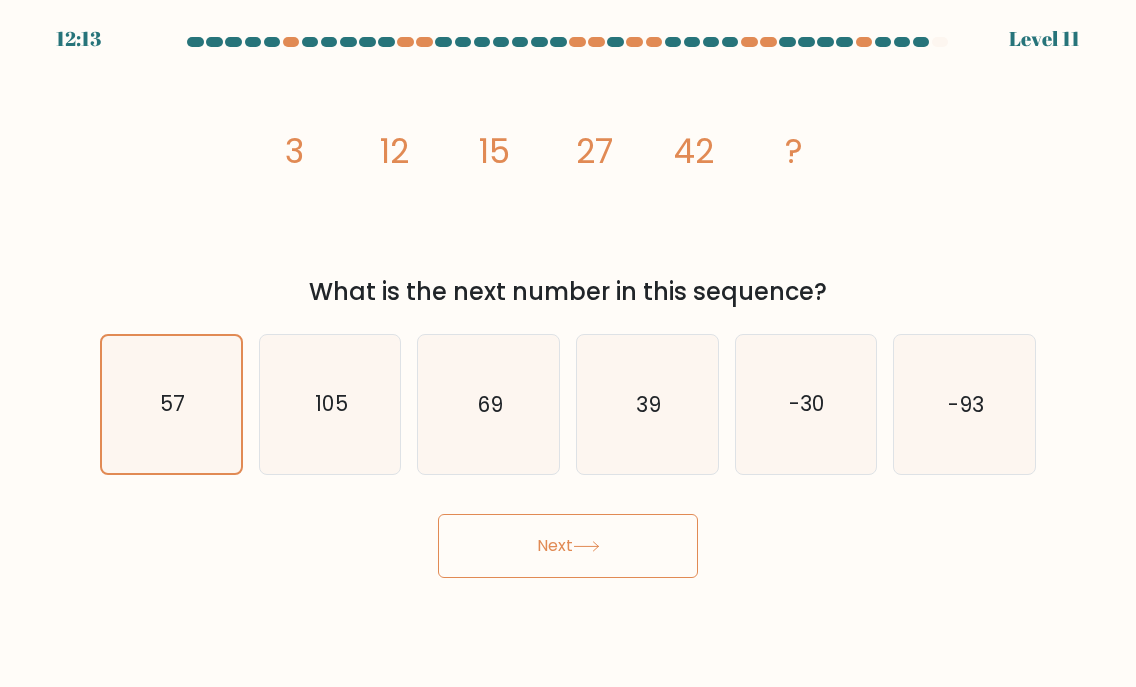 click on "Next" at bounding box center [568, 546] 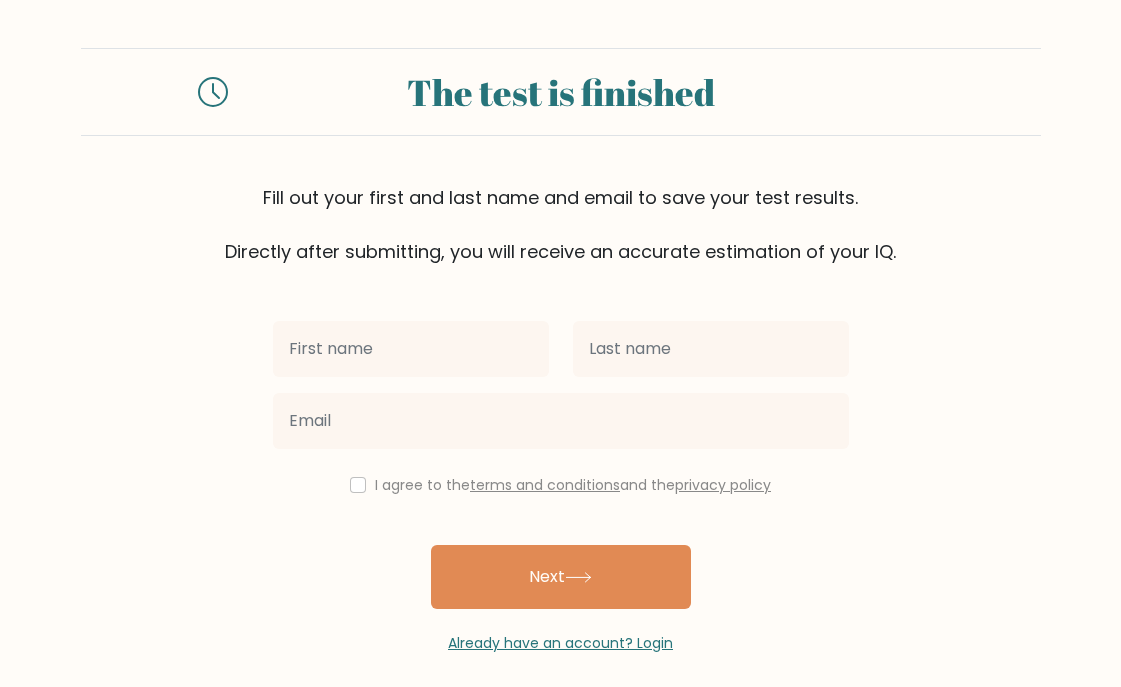 scroll, scrollTop: 15, scrollLeft: 0, axis: vertical 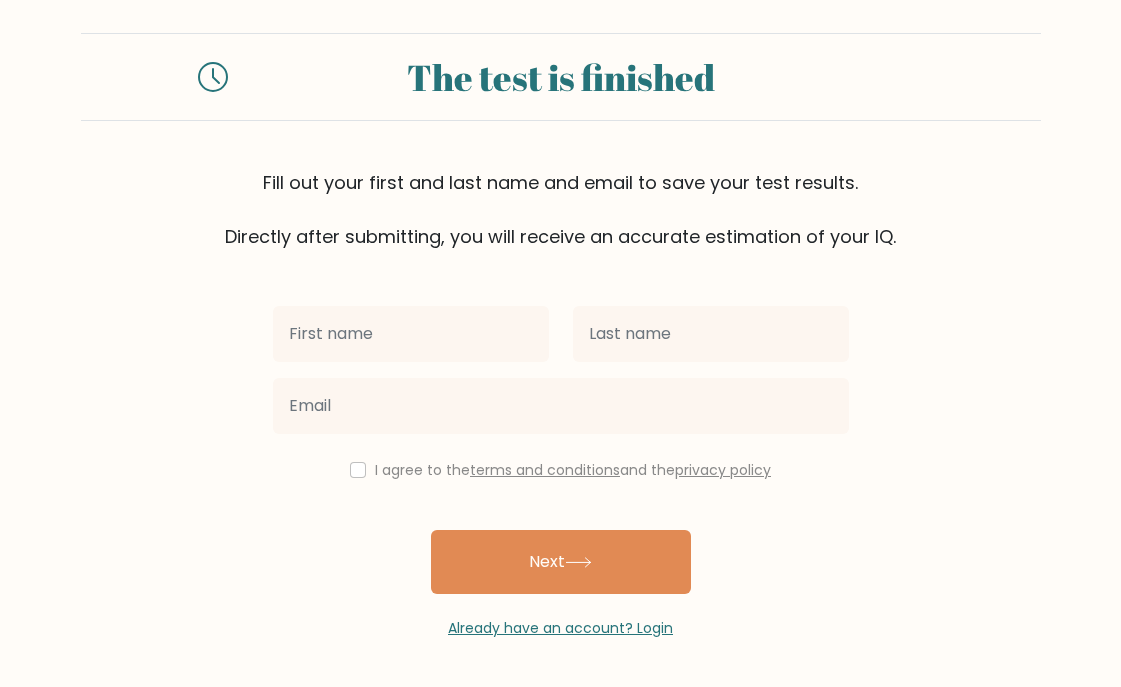click at bounding box center [411, 334] 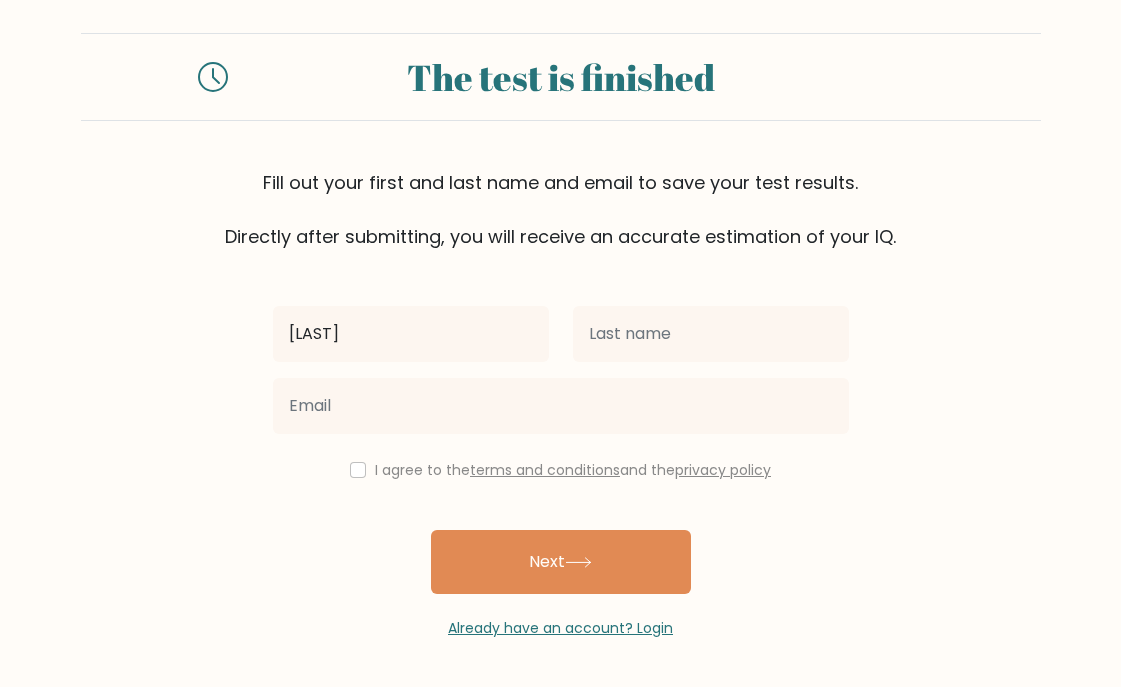 type on "[LAST]" 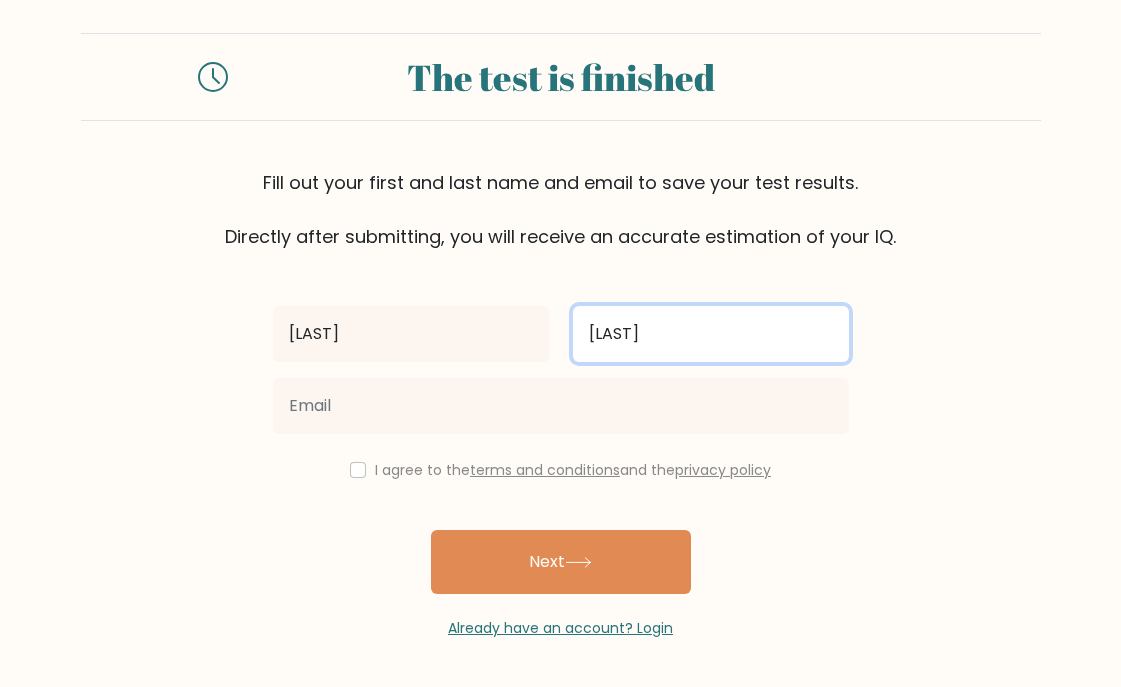 type on "[LAST]" 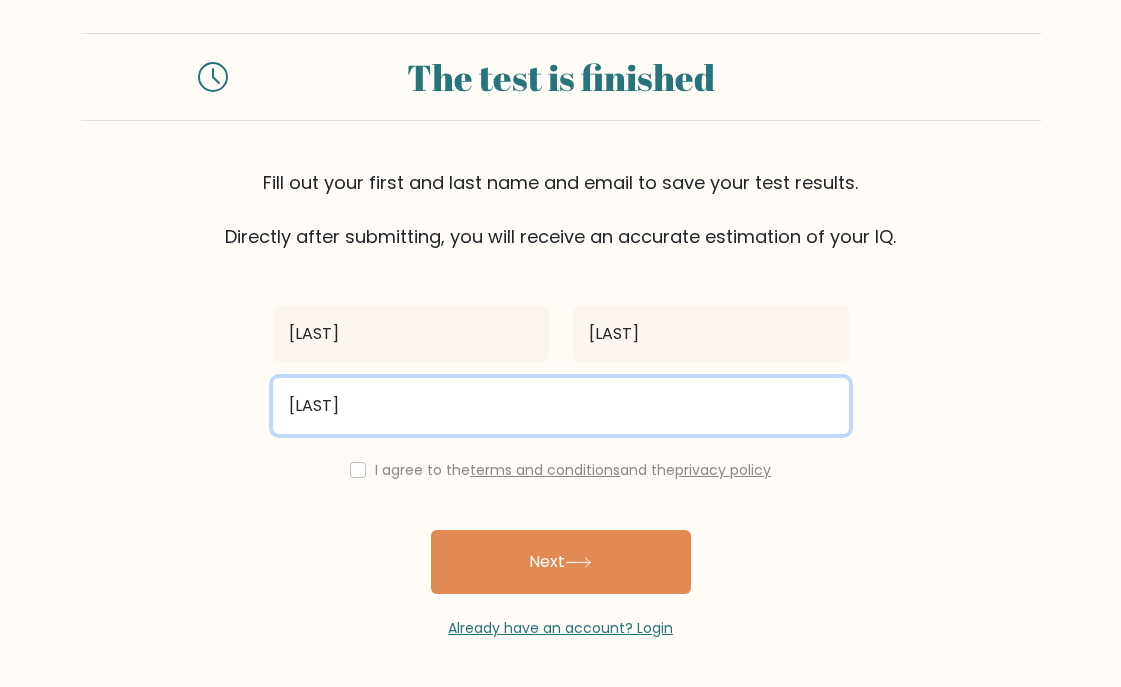 type on "[EMAIL]" 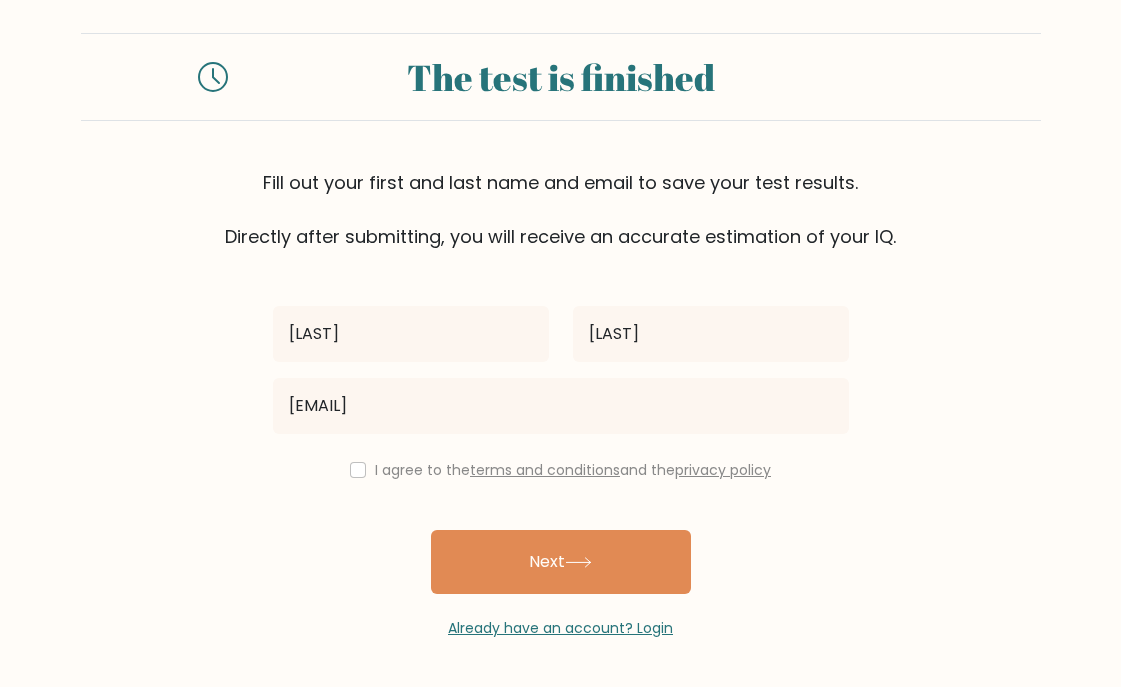 click on "I agree to the  terms and conditions  and the  privacy policy" at bounding box center [561, 470] 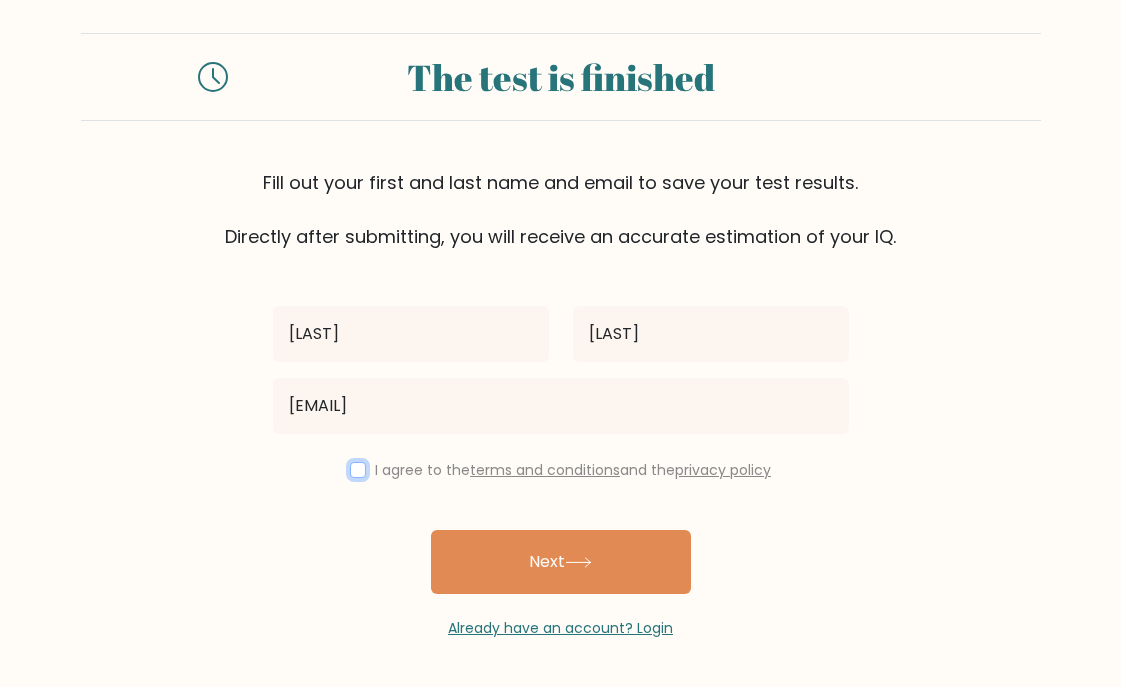 click at bounding box center (358, 470) 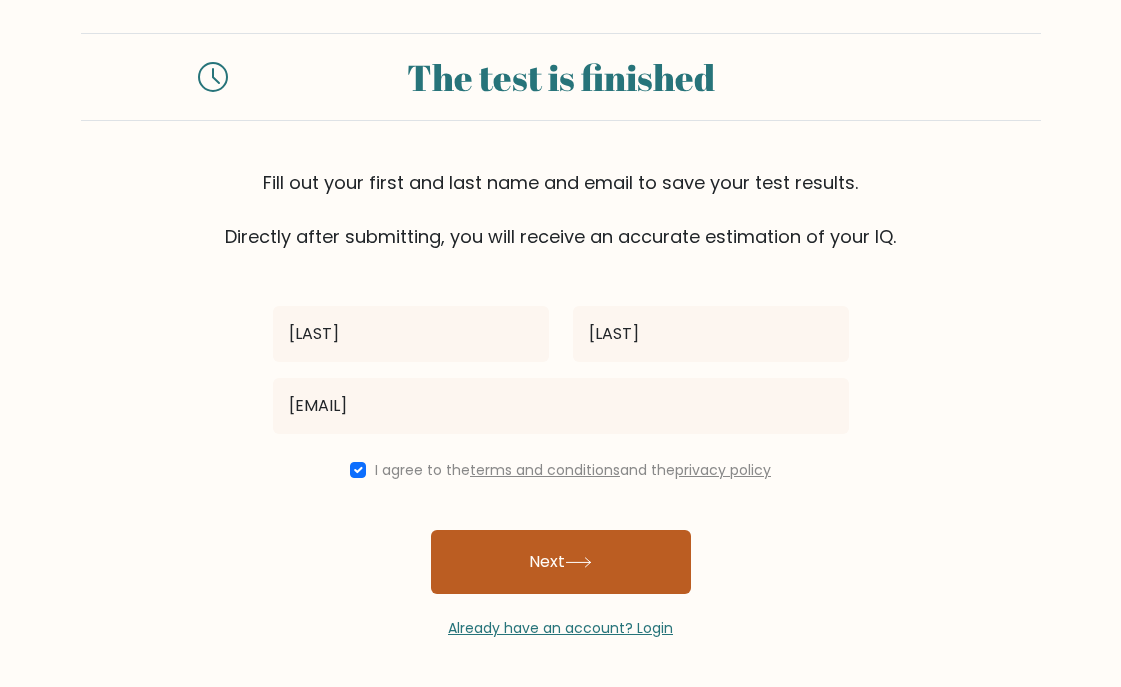 click on "Next" at bounding box center [561, 562] 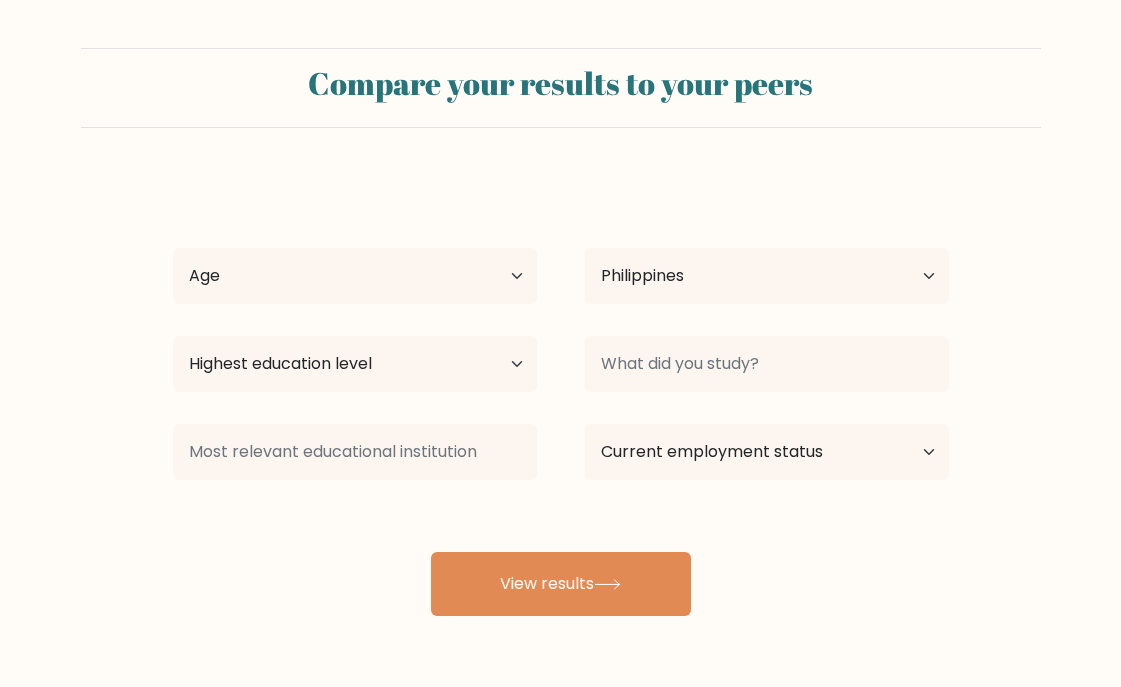 select on "PH" 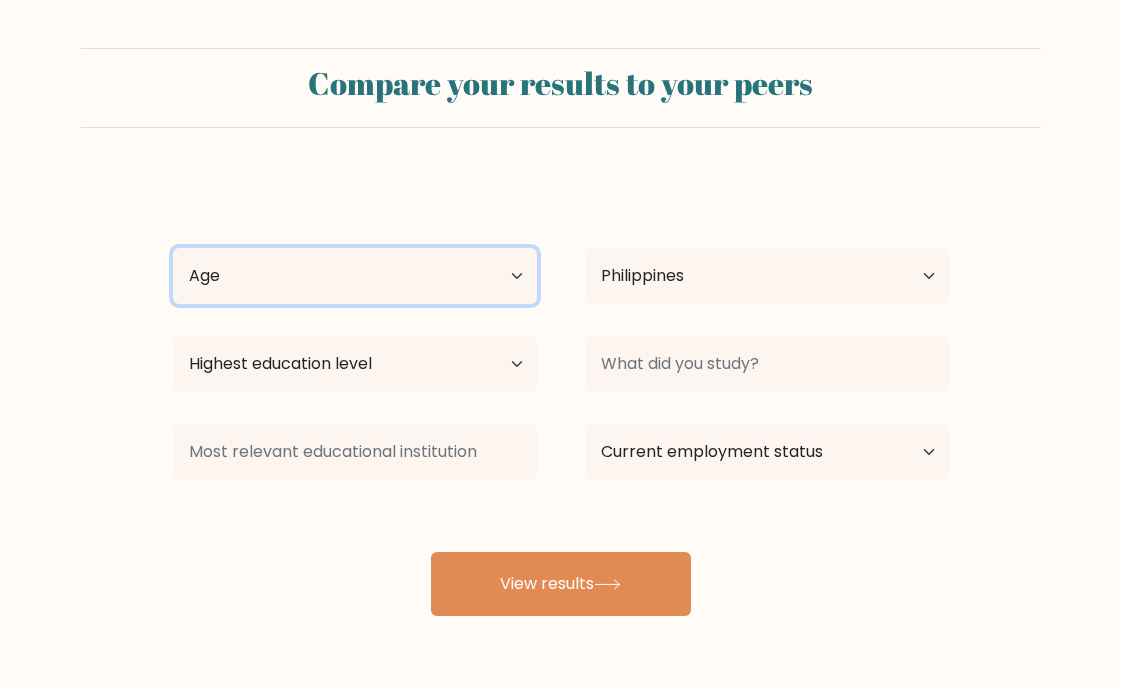click on "Age
Under 18 years old
18-24 years old
25-34 years old
35-44 years old
45-54 years old
55-64 years old
65 years old and above" at bounding box center (355, 276) 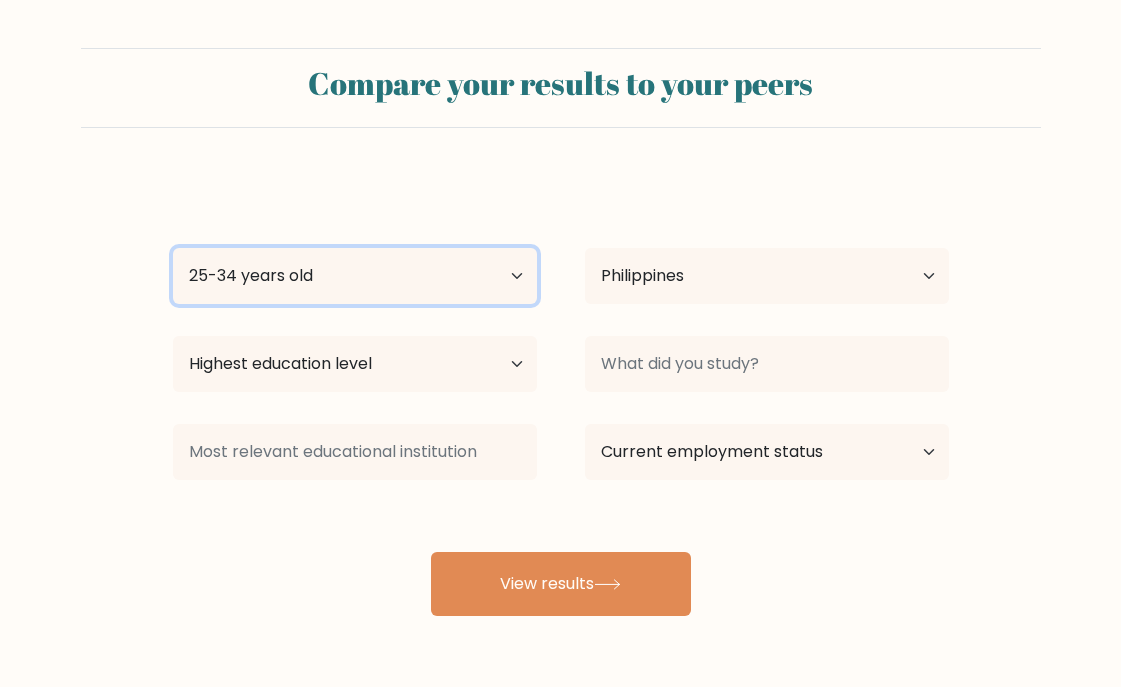 click on "Age
Under 18 years old
18-24 years old
25-34 years old
35-44 years old
45-54 years old
55-64 years old
65 years old and above" at bounding box center [355, 276] 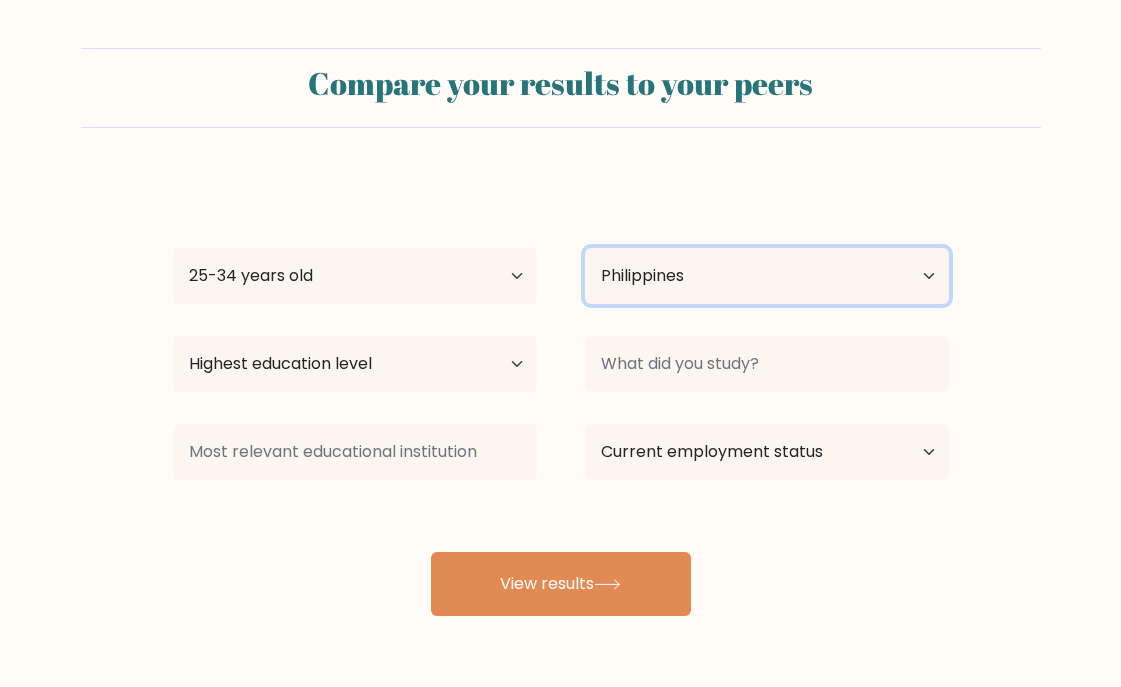 click on "Country
Afghanistan
Albania
Algeria
American Samoa
Andorra
Angola
Anguilla
Antarctica
Antigua and Barbuda
Argentina
Armenia
Aruba
Australia
Austria
Azerbaijan
Bahamas
Bahrain
Bangladesh
Barbados
Belarus
Belgium
Belize
Benin
Bermuda
Bhutan
Bolivia
Bonaire, Sint Eustatius and Saba
Bosnia and Herzegovina
Botswana
Bouvet Island
Brazil
British Indian Ocean Territory
Brunei
Bulgaria
Burkina Faso
Burundi
Cabo Verde
Cambodia
Cameroon
Canada
Cayman Islands
Central African Republic
Chad
Chile
China
Christmas Island
Cocos (Keeling) Islands
Colombia
Comoros
Congo
Congo (the Democratic Republic of the)
Cook Islands
Costa Rica
Côte d'Ivoire
Croatia
Cuba" at bounding box center (767, 276) 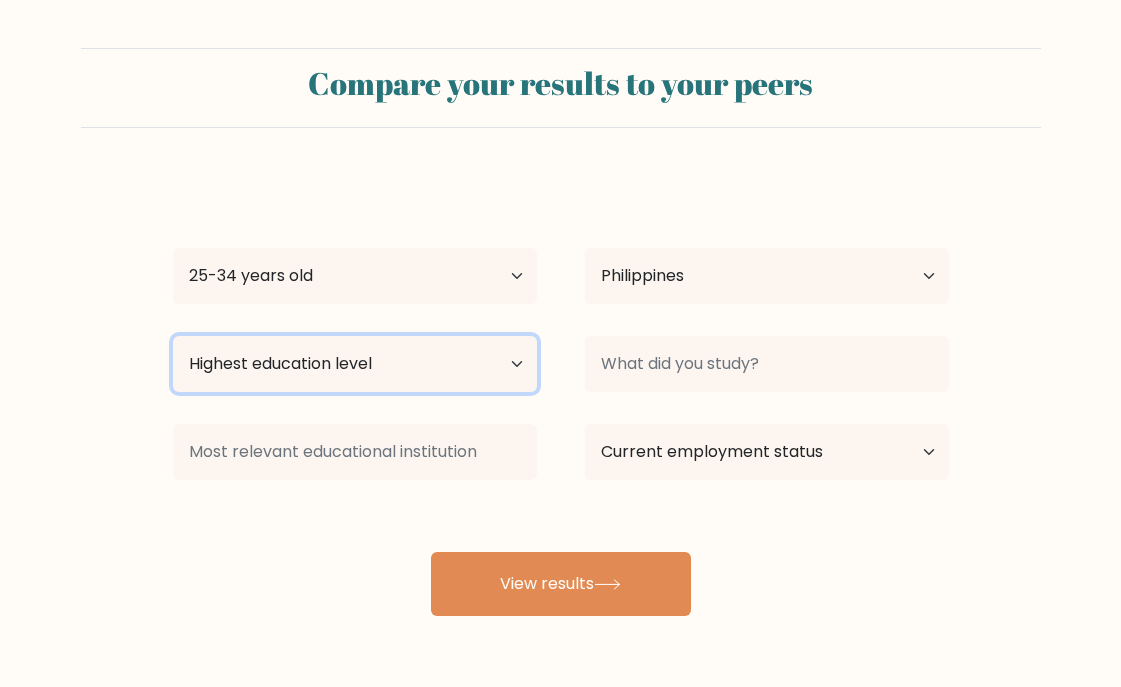 click on "Highest education level
No schooling
Primary
Lower Secondary
Upper Secondary
Occupation Specific
Bachelor's degree
Master's degree
Doctoral degree" at bounding box center (355, 364) 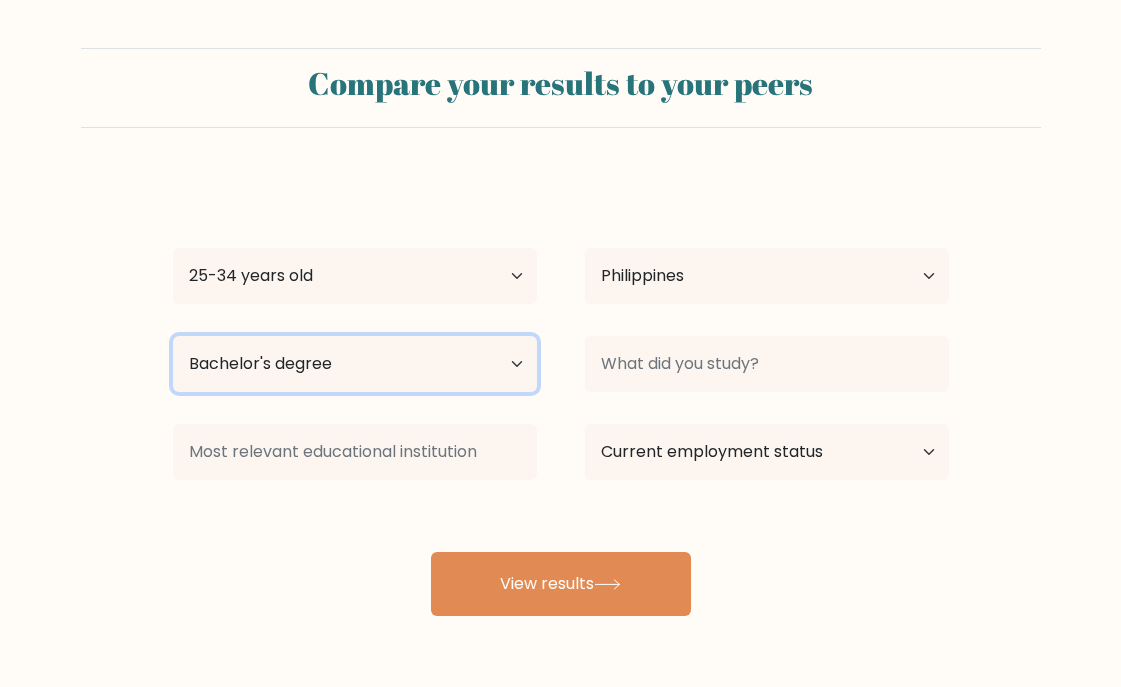 click on "Highest education level
No schooling
Primary
Lower Secondary
Upper Secondary
Occupation Specific
Bachelor's degree
Master's degree
Doctoral degree" at bounding box center (355, 364) 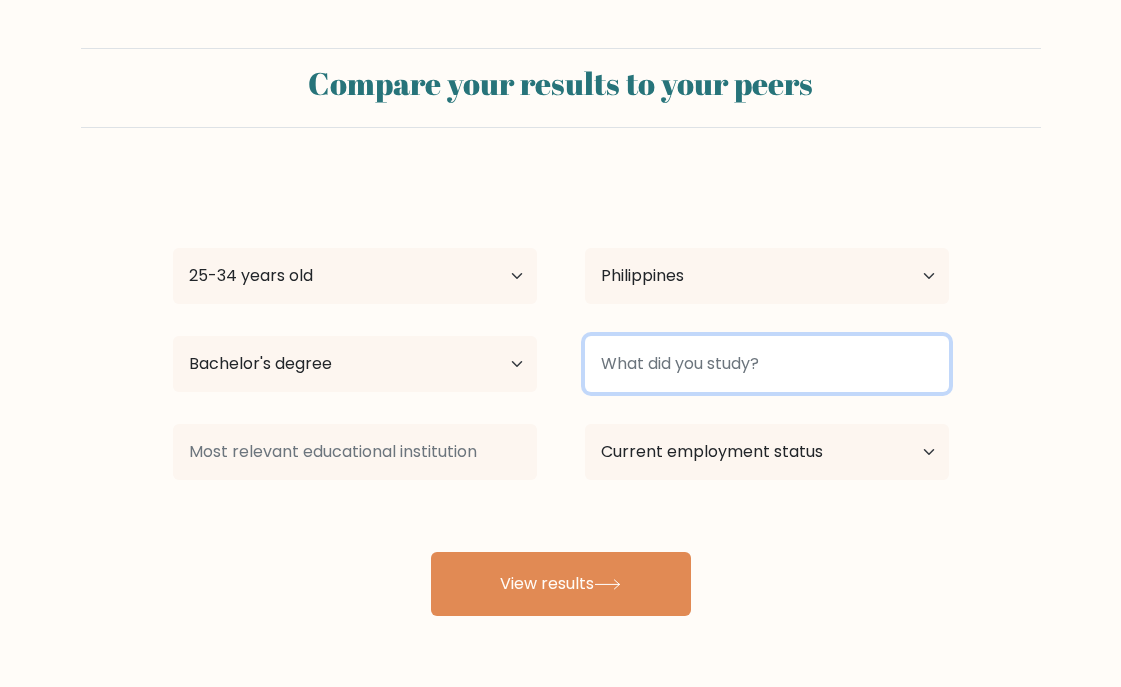 click at bounding box center [767, 364] 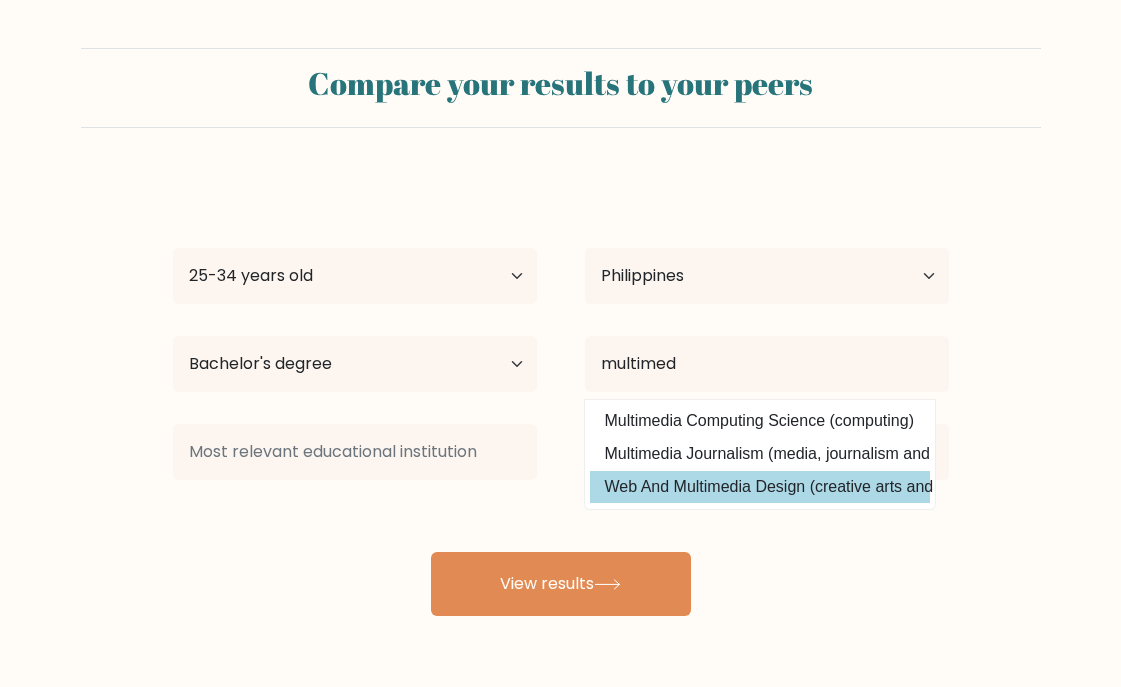 click on "Web And Multimedia Design (creative arts and design)" at bounding box center [760, 487] 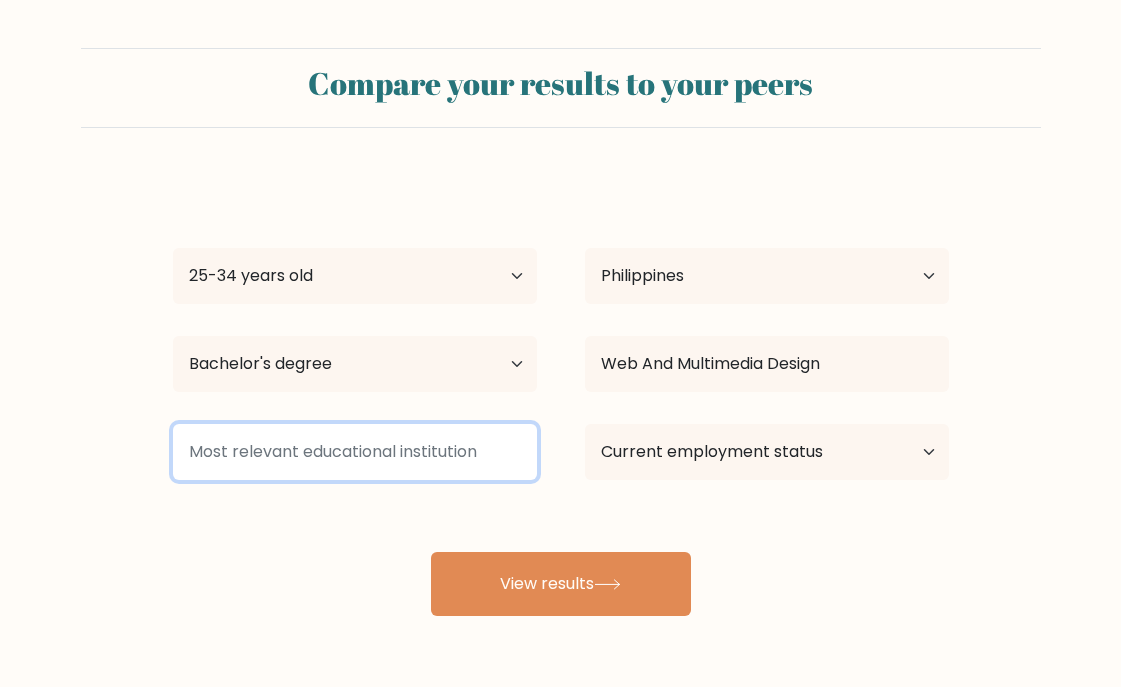 click at bounding box center [355, 452] 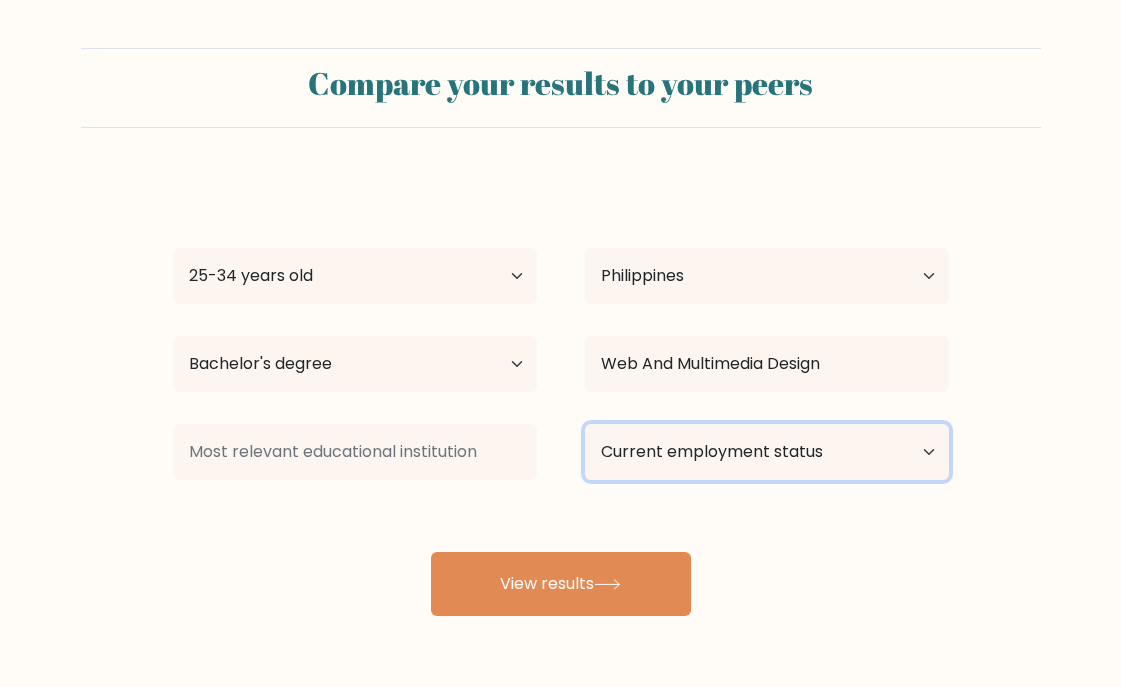 click on "Current employment status
Employed
Student
Retired
Other / prefer not to answer" at bounding box center [767, 452] 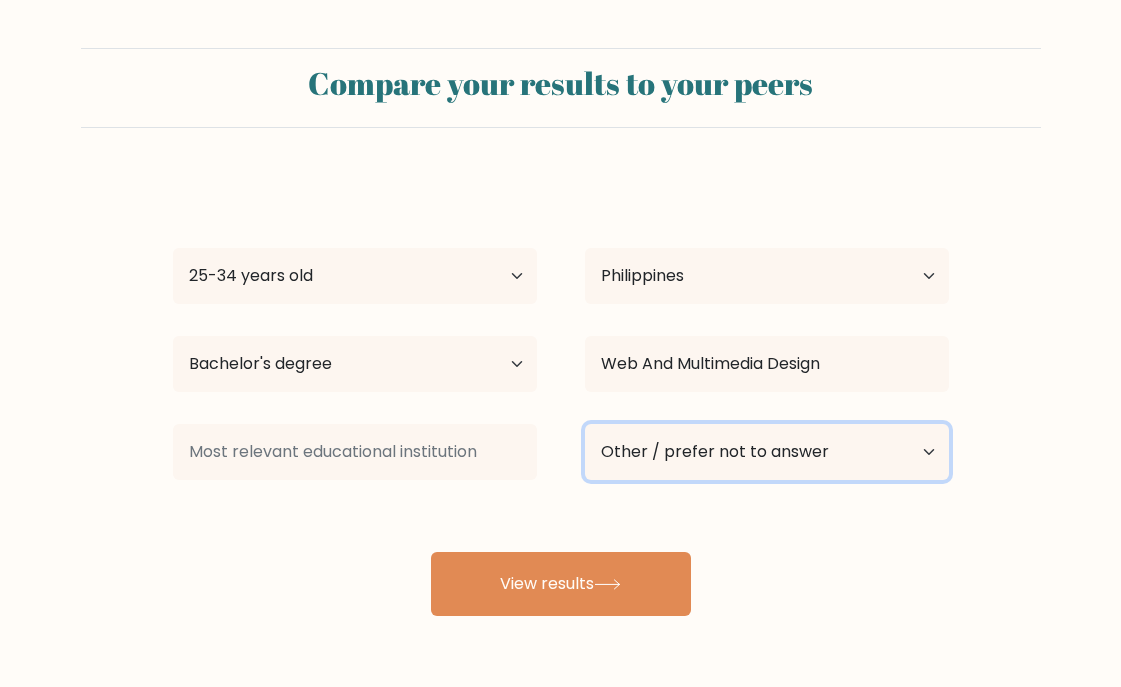 click on "Current employment status
Employed
Student
Retired
Other / prefer not to answer" at bounding box center [767, 452] 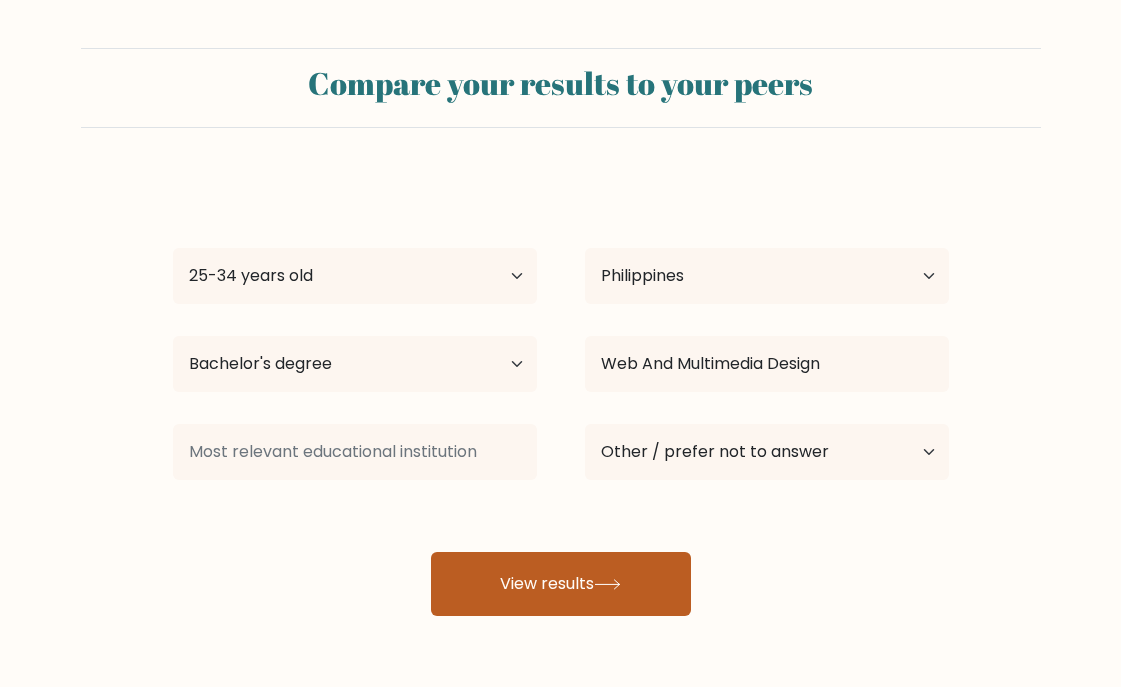 click on "View results" at bounding box center (561, 584) 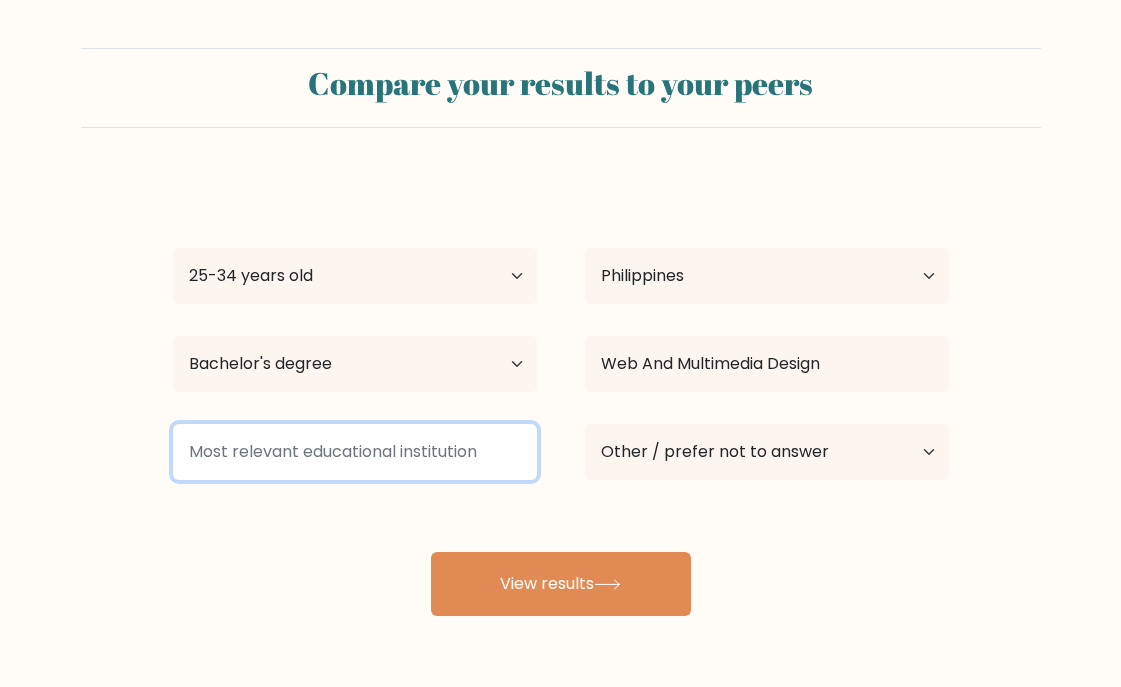 click at bounding box center [355, 452] 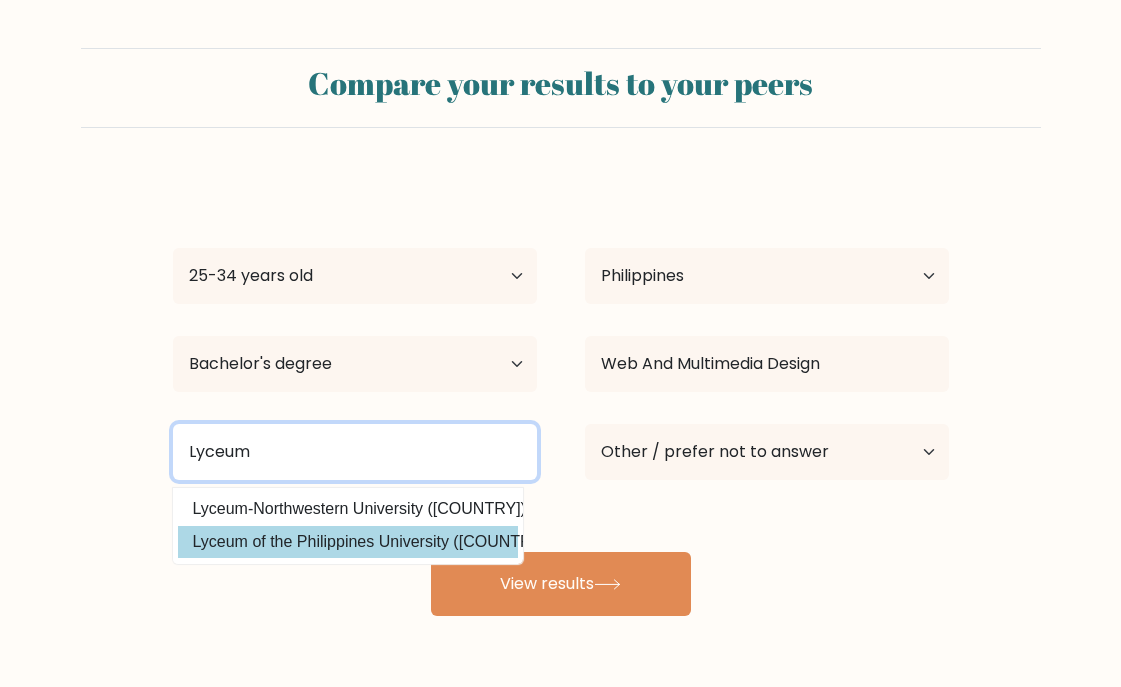 type on "Lyceum" 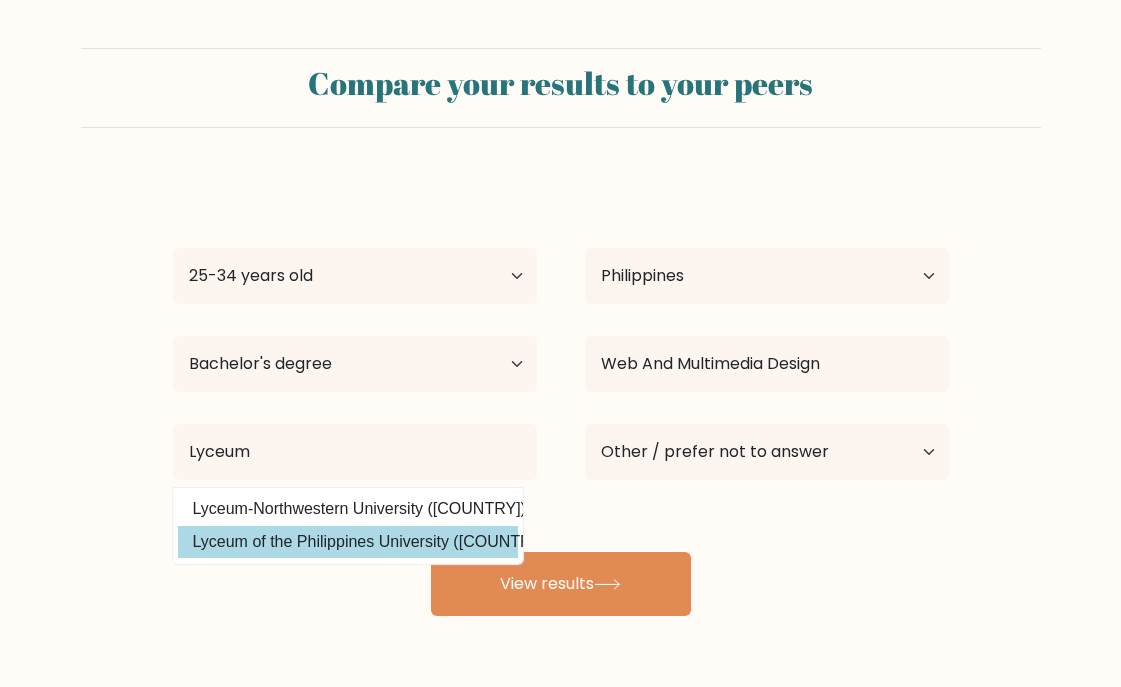 click on "Cariza
Gulinao
Age
Under 18 years old
18-24 years old
25-34 years old
35-44 years old
45-54 years old
55-64 years old
65 years old and above
Country
Afghanistan
Albania
Algeria
American Samoa
Andorra
Angola
Anguilla
Antarctica
Antigua and Barbuda
Argentina
Armenia
Aruba
Australia
Austria
Azerbaijan
Bahamas
Bahrain
Bangladesh
Barbados
Belarus
Belgium
Belize
Benin
Bermuda
Bhutan
Bolivia
Bonaire, Sint Eustatius and Saba
Bosnia and Herzegovina
Botswana
Bouvet Island
Brazil
Brunei" at bounding box center [561, 396] 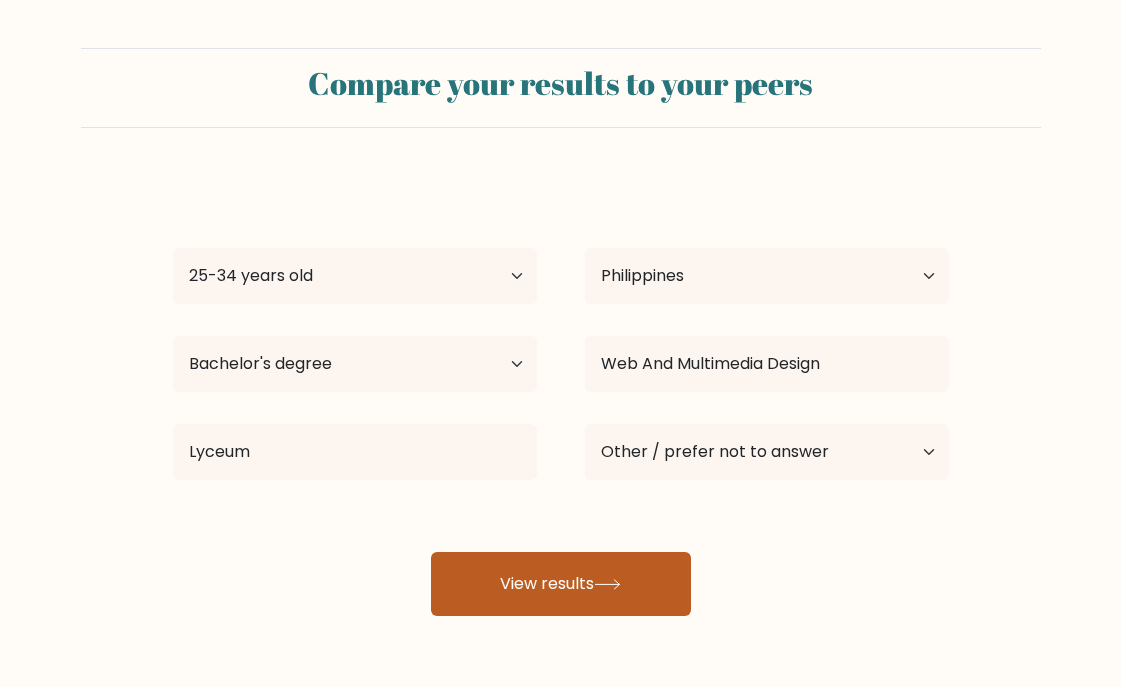 click on "View results" at bounding box center (561, 584) 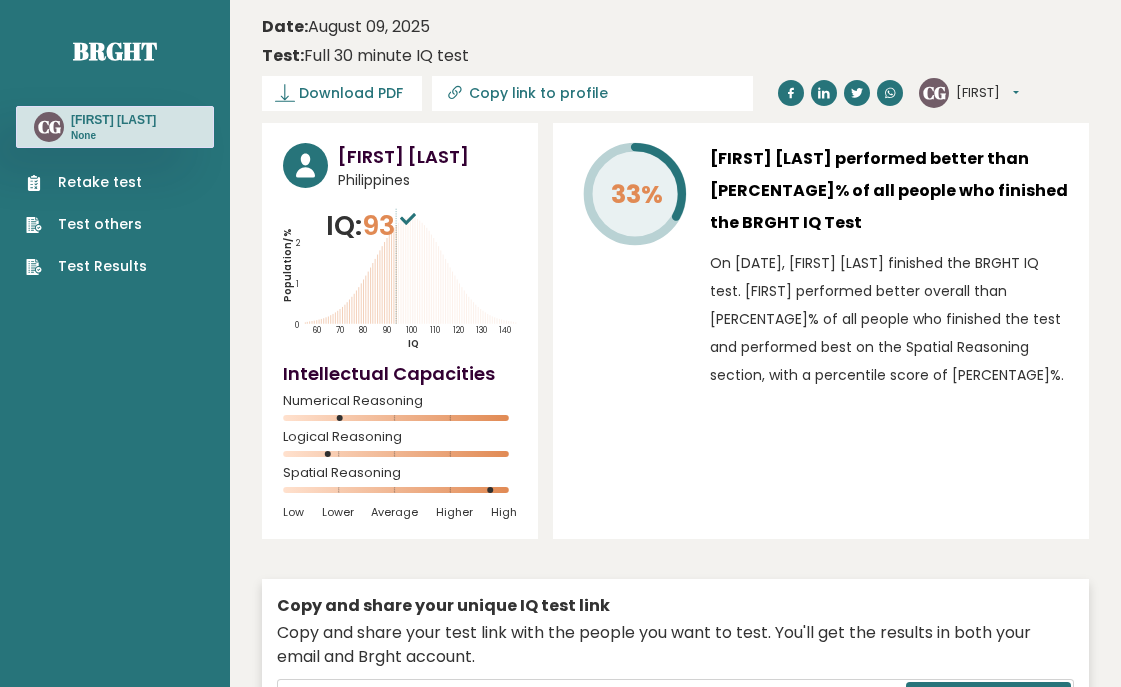 scroll, scrollTop: 0, scrollLeft: 0, axis: both 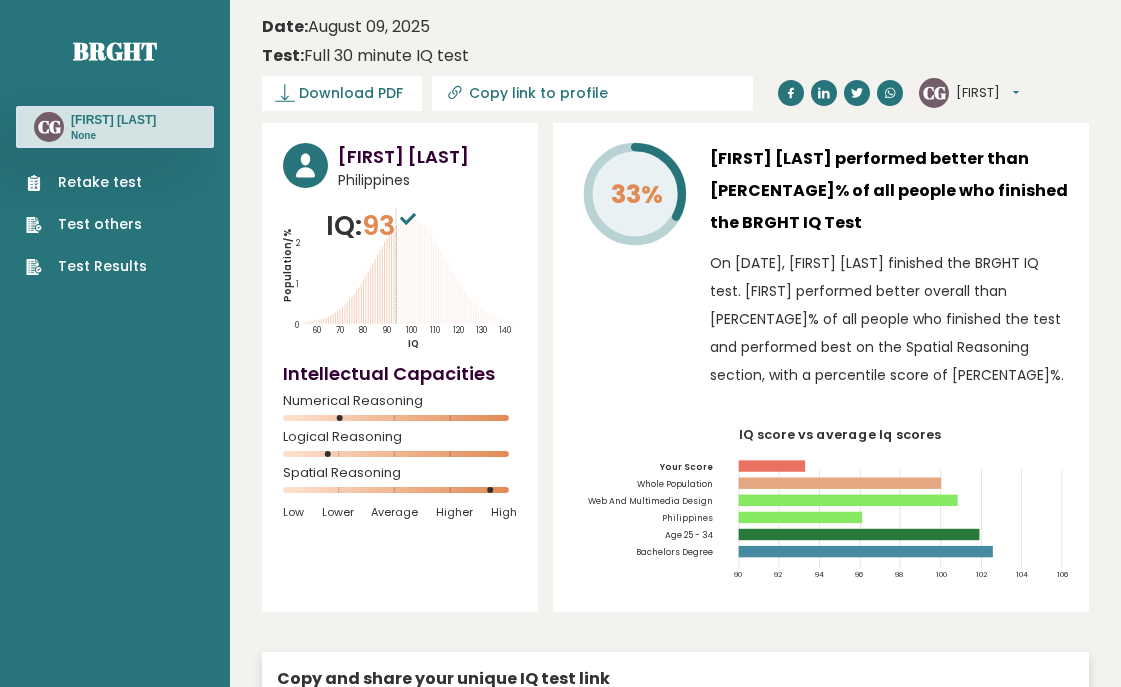 click on "Copy link to profile" at bounding box center (605, 93) 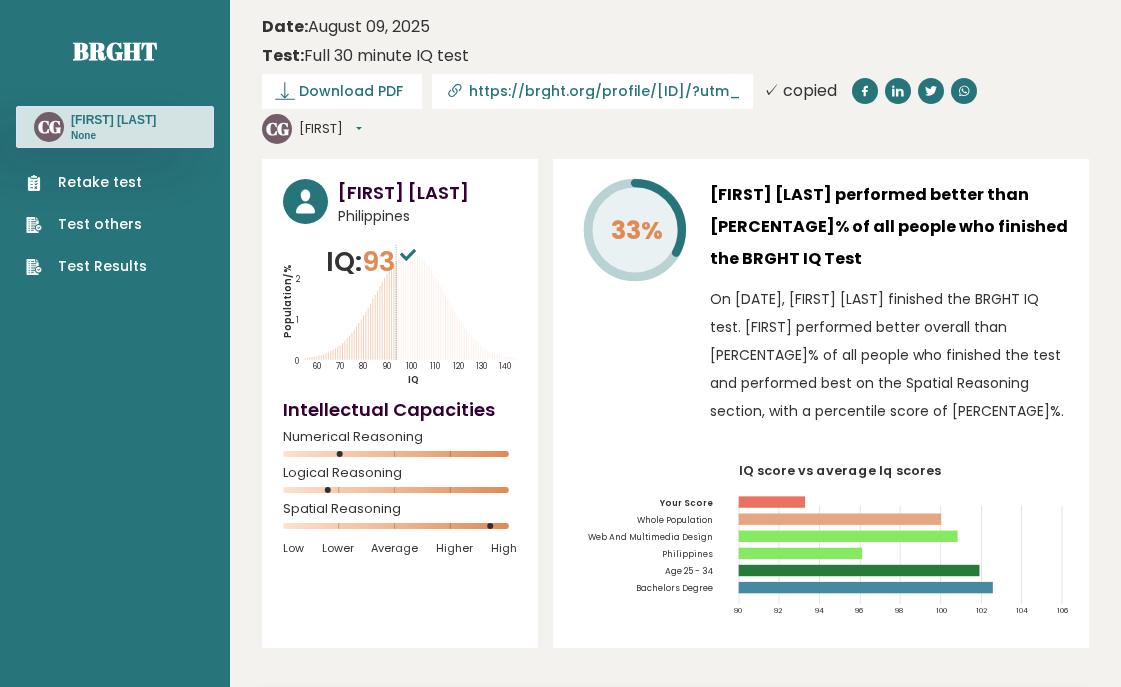click on "https://brght.org/profile/[ID]/?utm_source=share&utm_medium=copy&utm_campaign=profile" at bounding box center [592, 91] 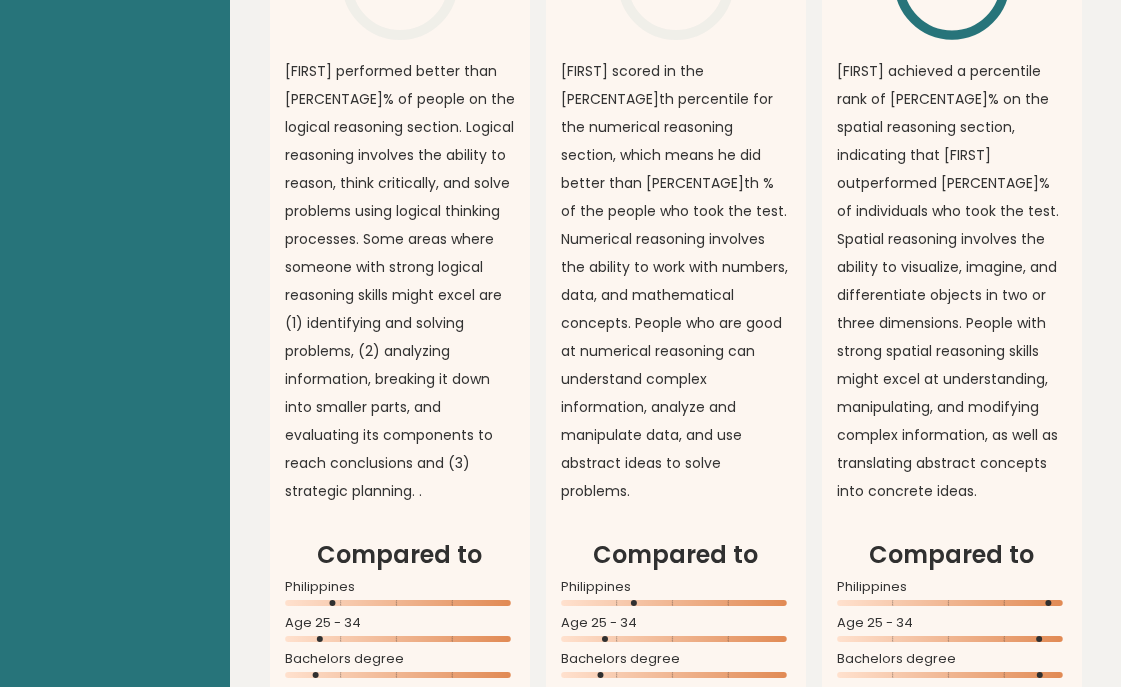 scroll, scrollTop: 1700, scrollLeft: 0, axis: vertical 